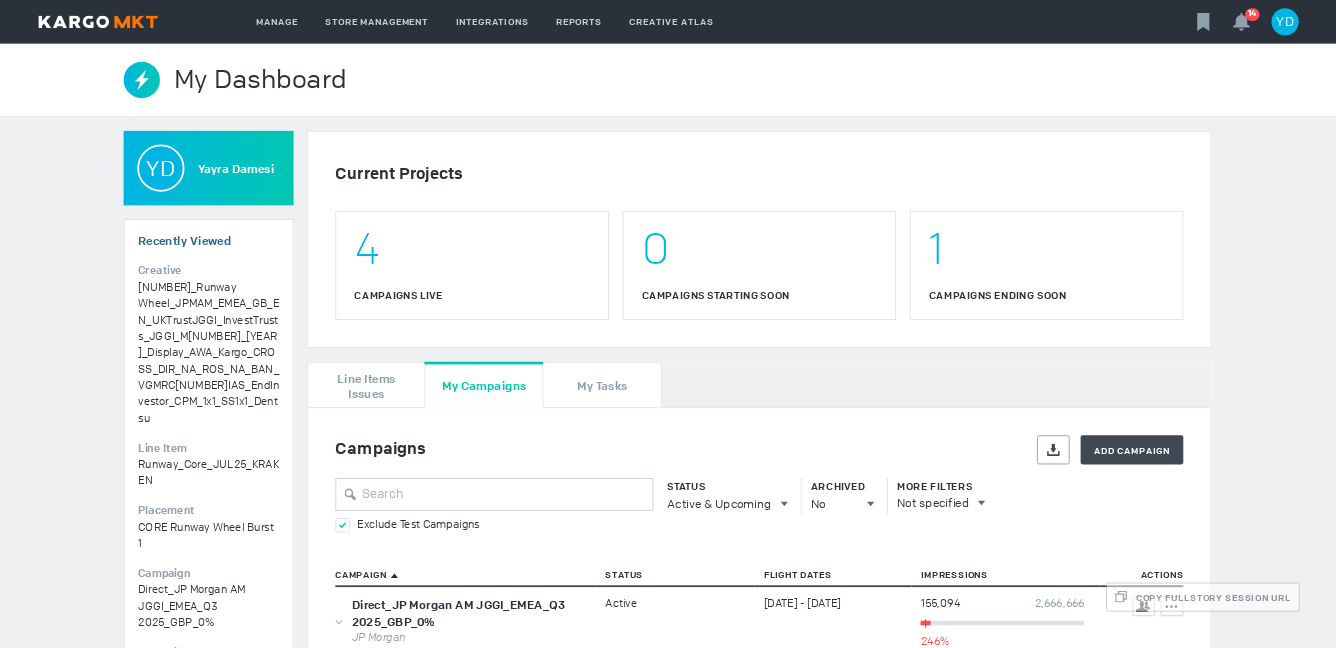 scroll, scrollTop: 0, scrollLeft: 0, axis: both 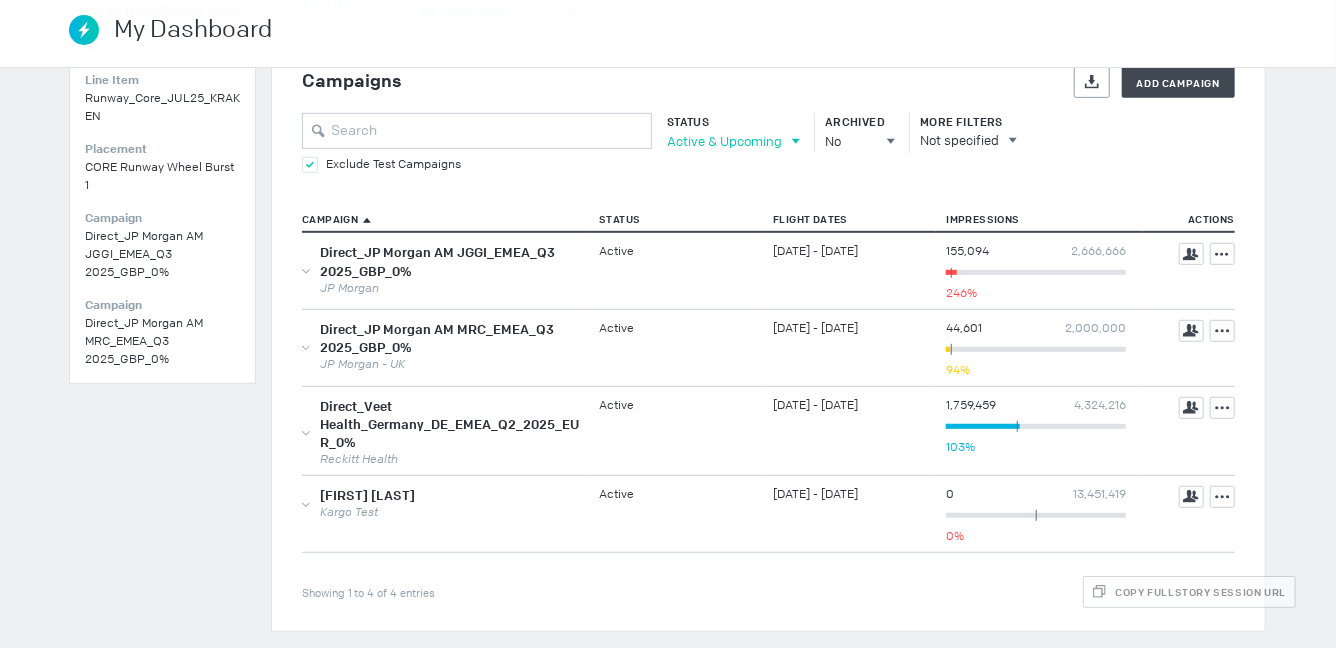 click on "Active & Upcoming" at bounding box center (724, 141) 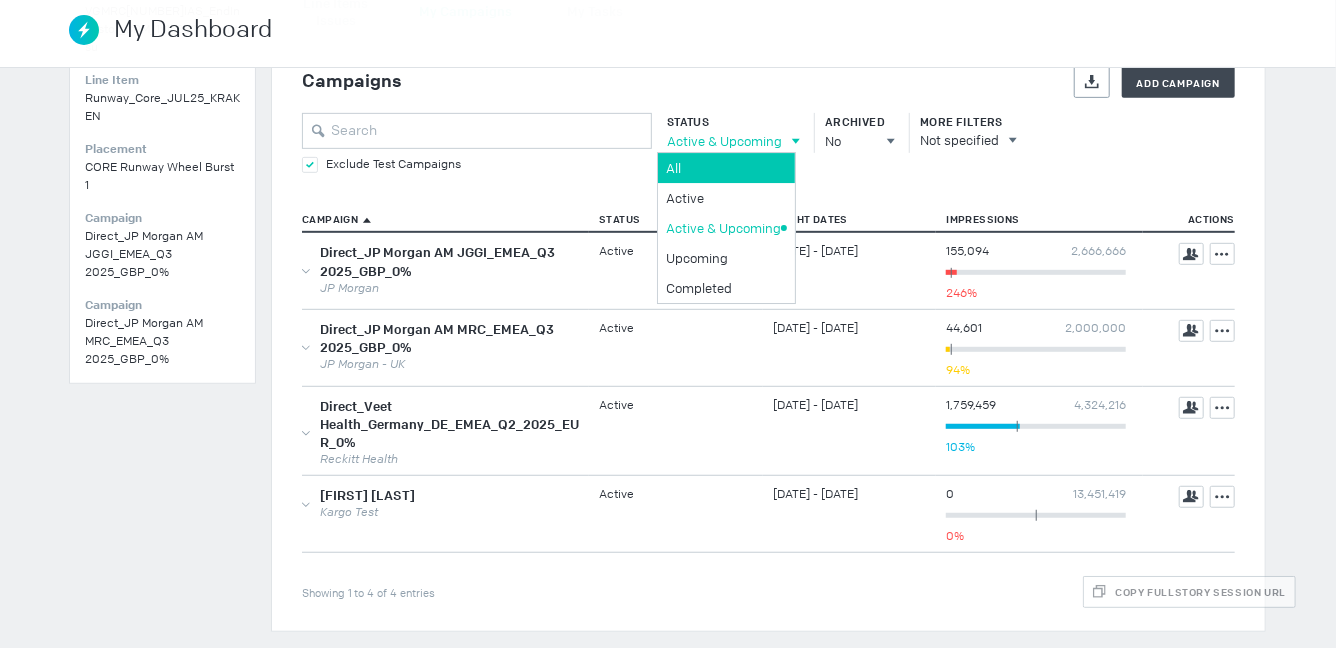 click on "All" at bounding box center [723, 168] 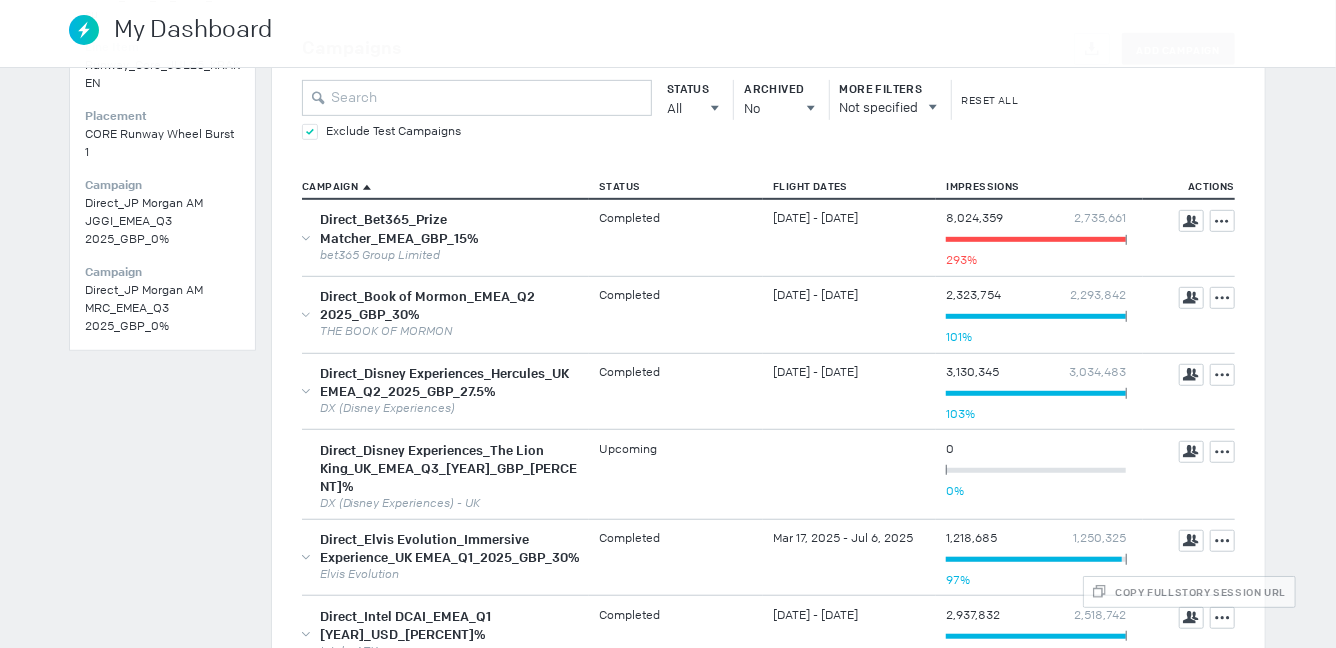 scroll, scrollTop: 447, scrollLeft: 0, axis: vertical 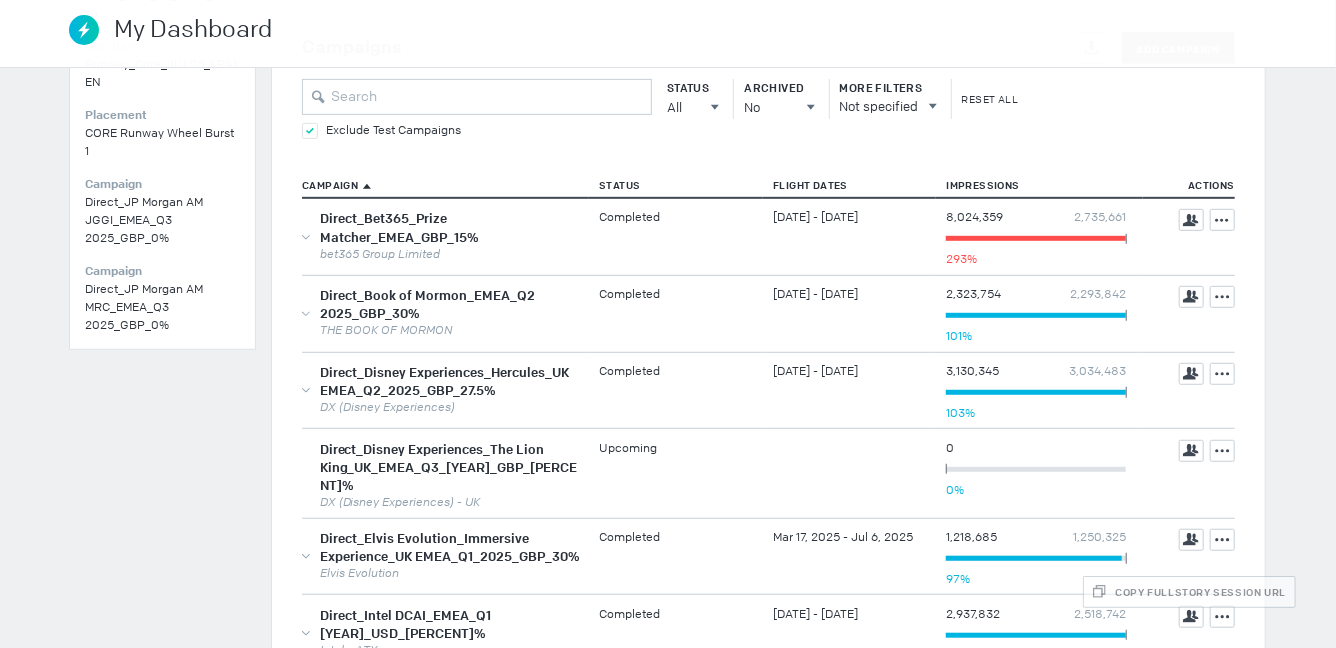 click on "Status All All All Active Active & Upcoming Upcoming Completed Archived No All No Yes More Filters Not specified Reset All" at bounding box center [768, 99] 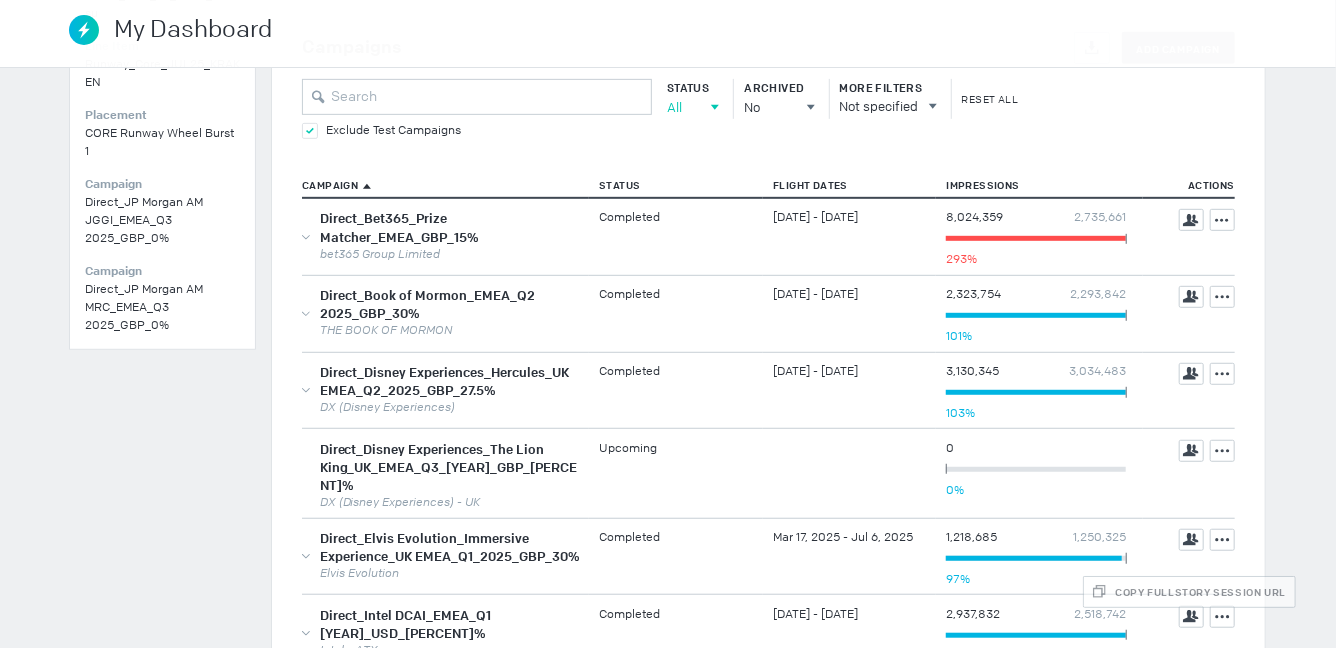 click on "All" at bounding box center (684, 107) 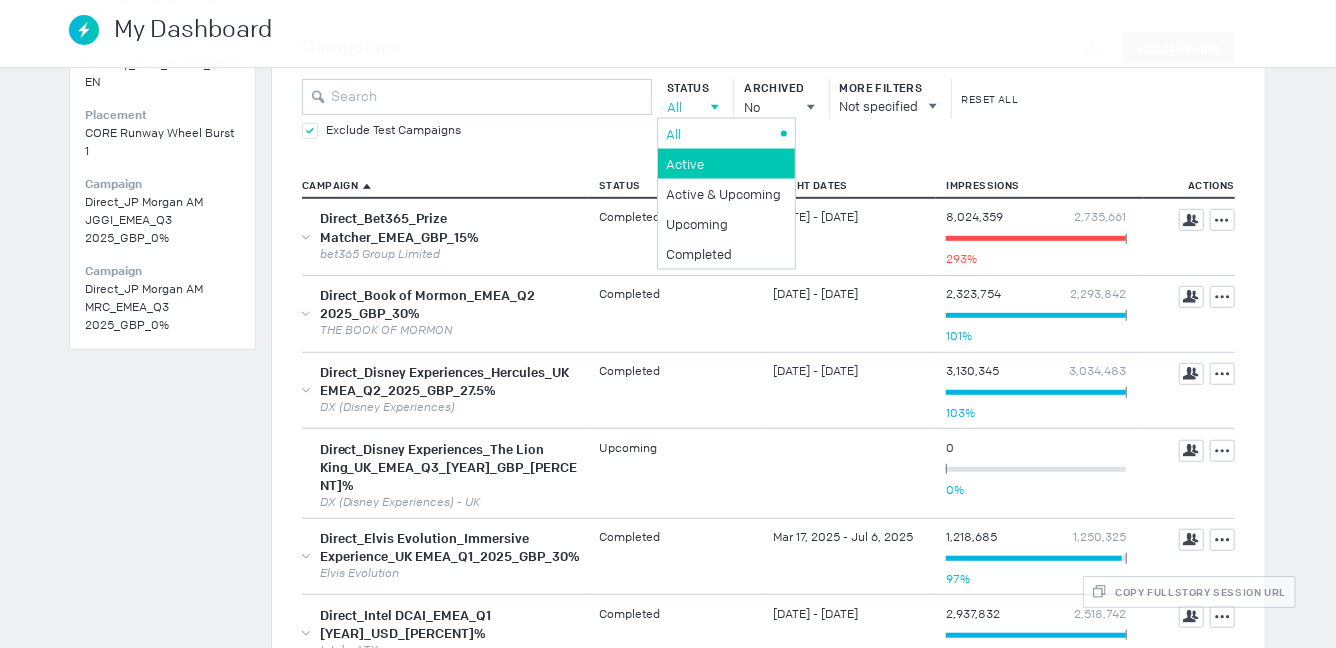 click on "Active" at bounding box center [723, 133] 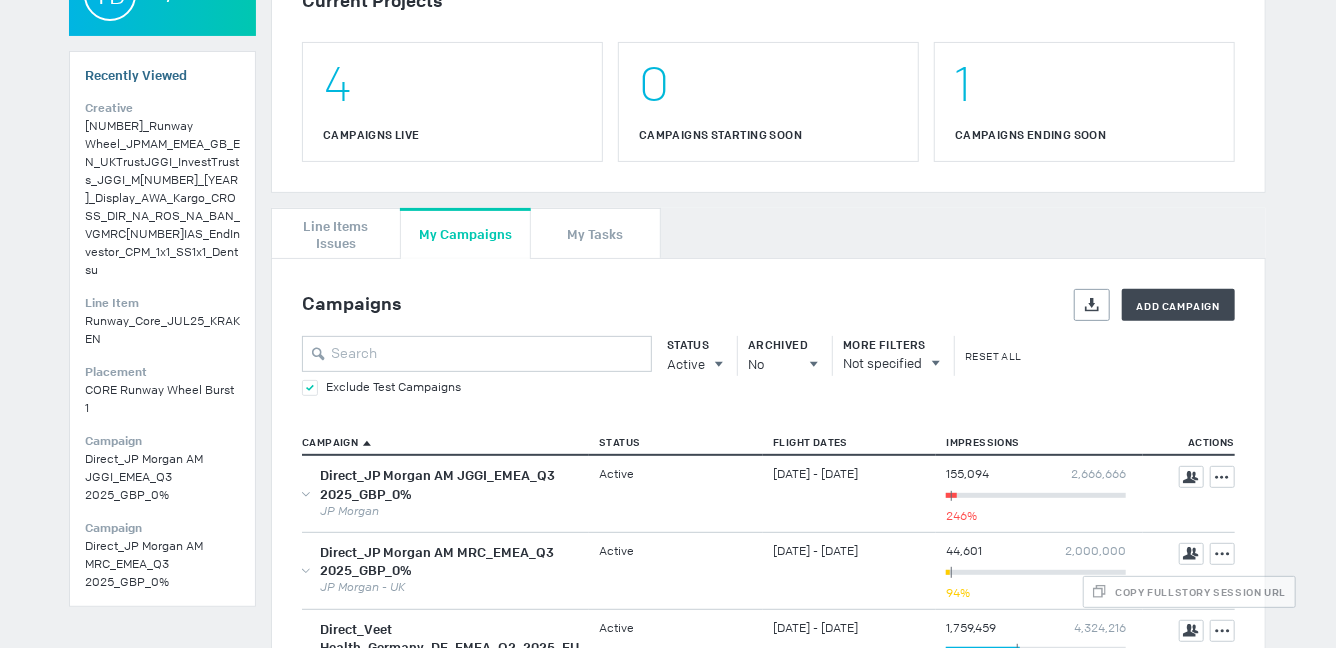 scroll, scrollTop: 0, scrollLeft: 0, axis: both 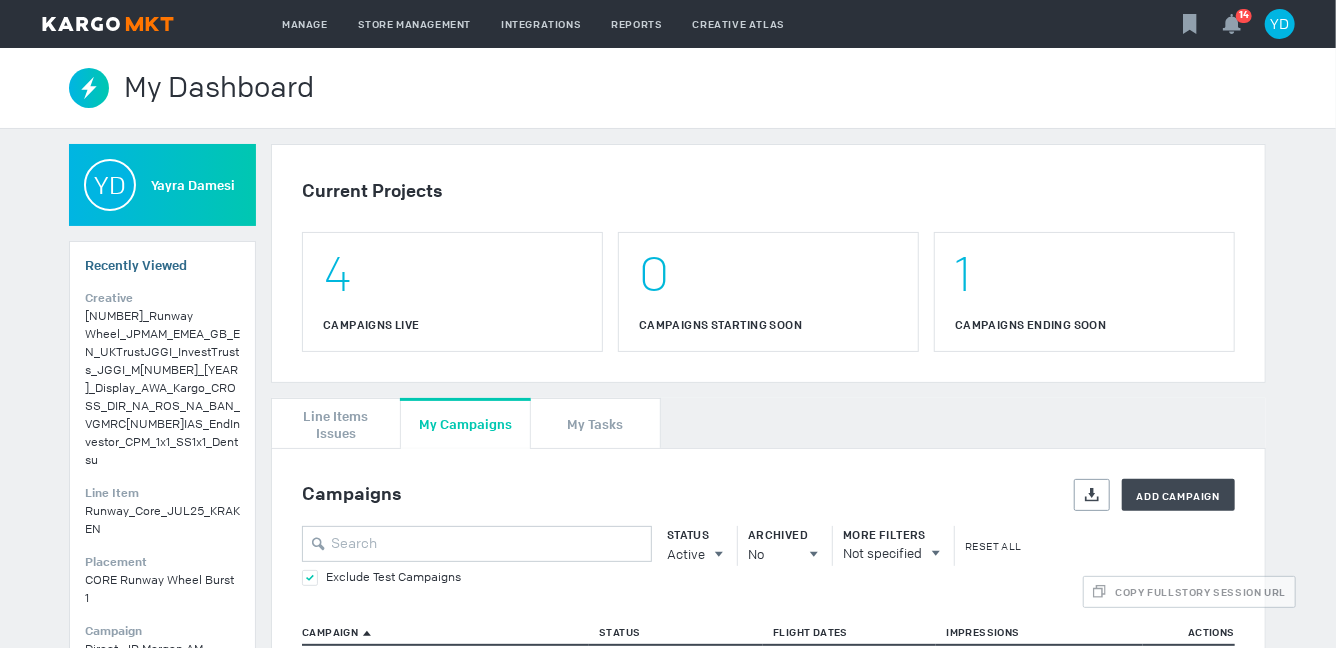 click on "Manage Campaigns Deal Manager Site Lists Media Plans Invoicing Trackers Store Management Creatives Buyers Ad Verticals Ad Demos Integrations Social Canvas Targeting Publishers Regenerate Ad Tag Kraken Forecaster Reports Creative Atlas     14 YD" at bounding box center (668, 24) 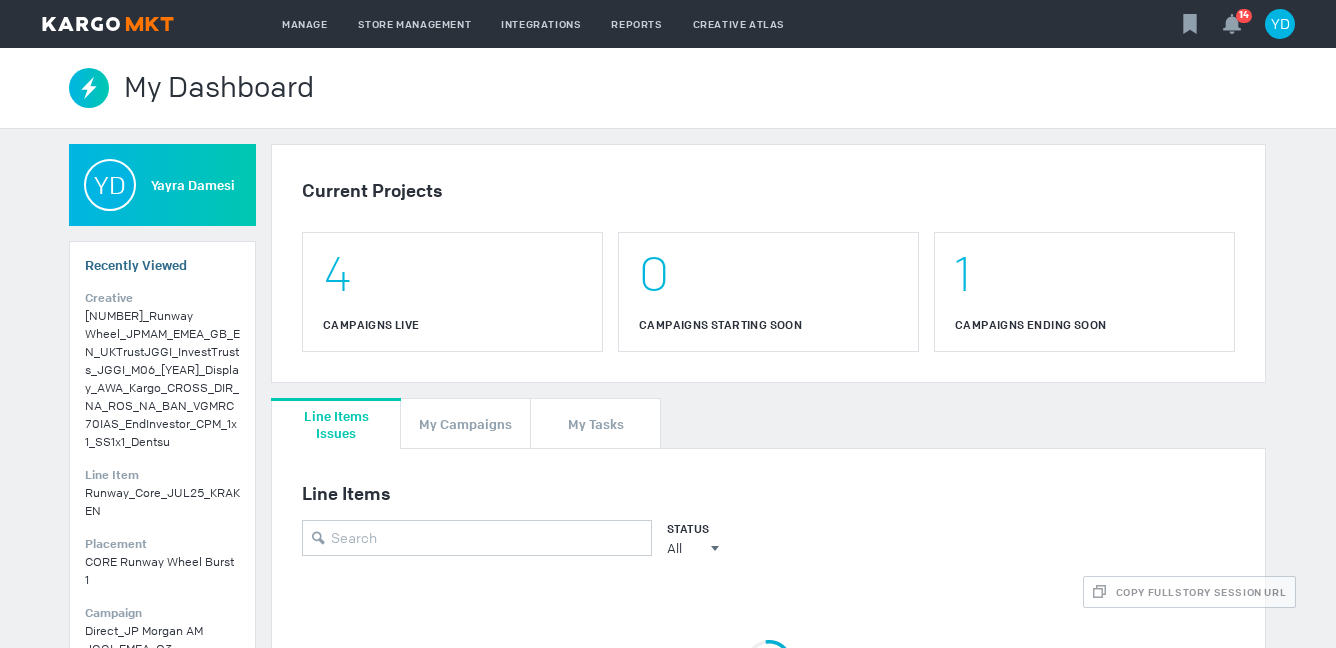 scroll, scrollTop: 0, scrollLeft: 0, axis: both 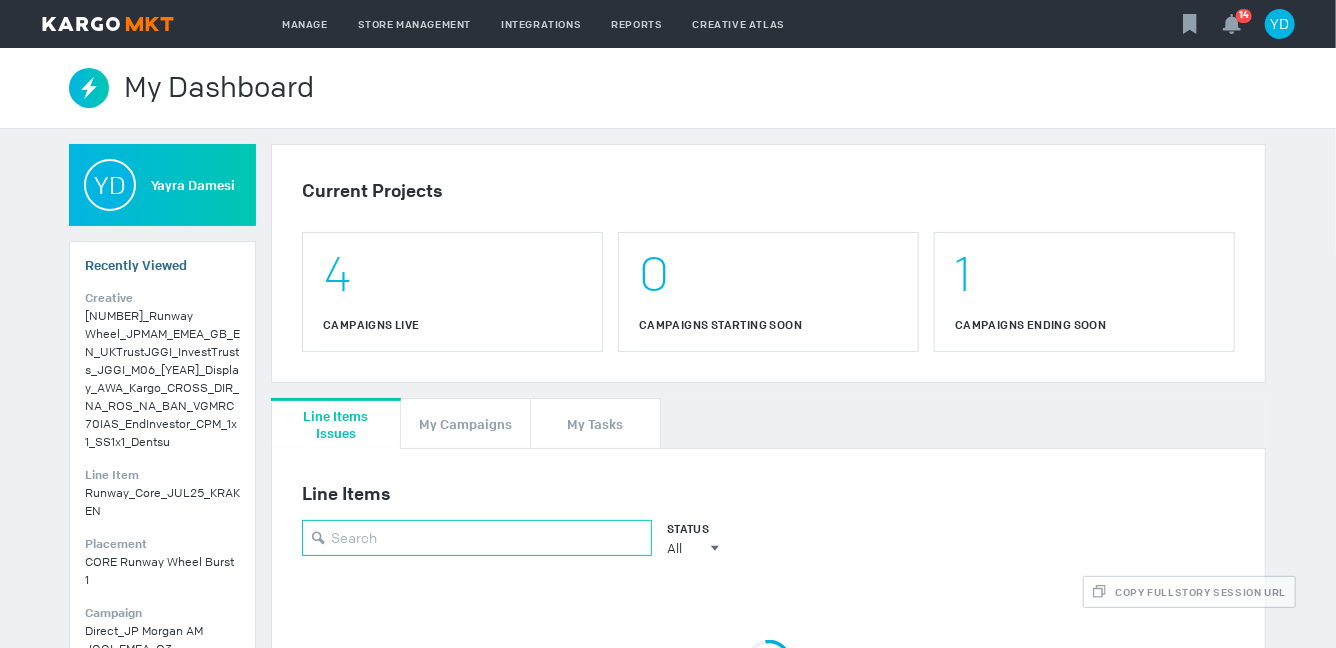 click at bounding box center (477, 538) 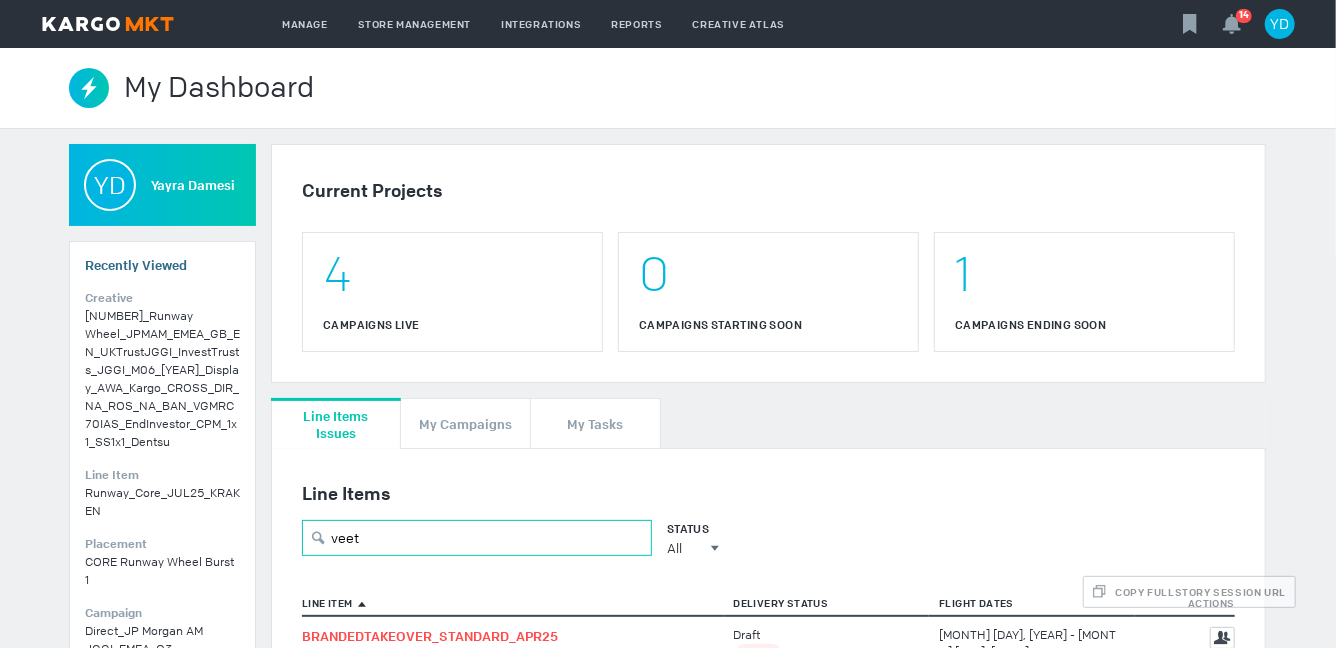 type on "veet" 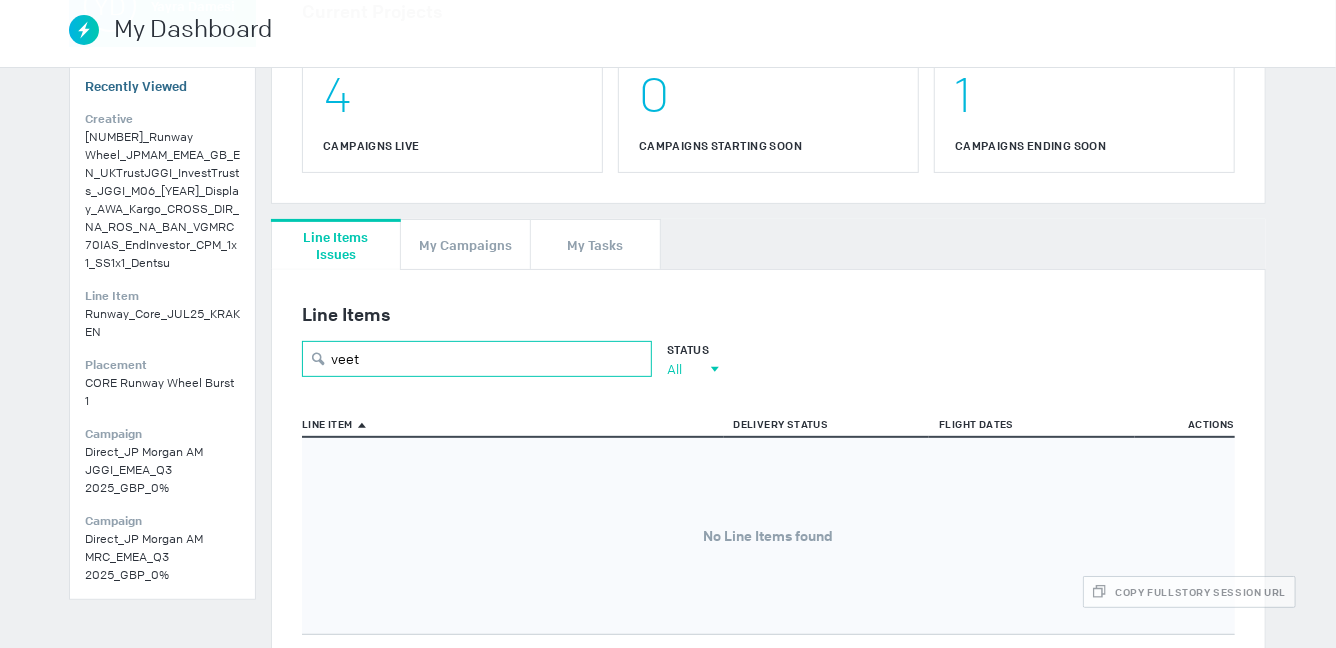 scroll, scrollTop: 47, scrollLeft: 0, axis: vertical 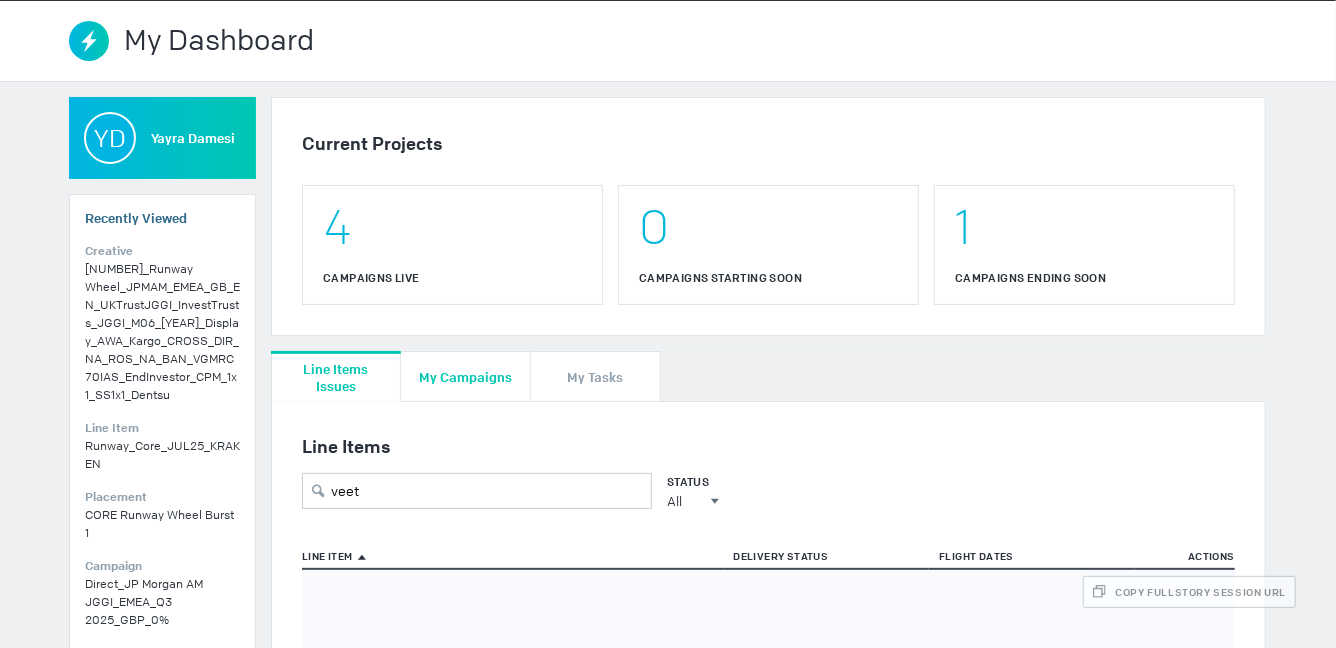 click on "My Campaigns" at bounding box center (465, 376) 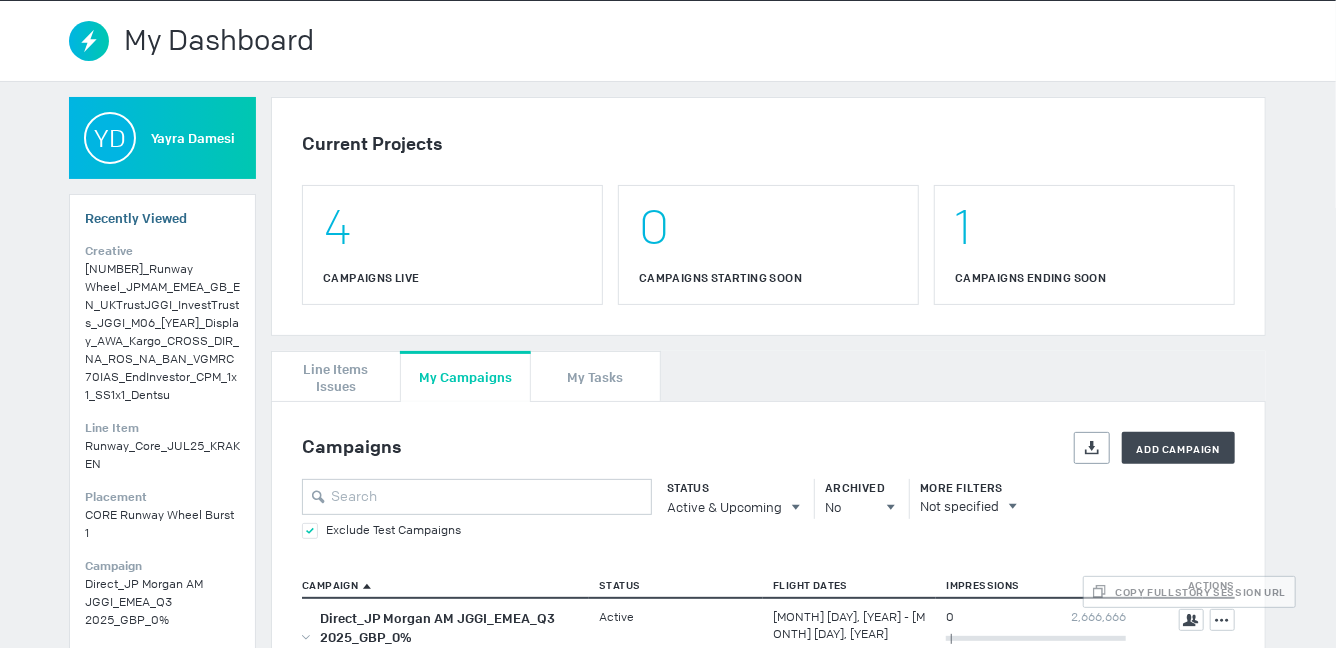click on "Exclude Test Campaigns" at bounding box center (768, 531) 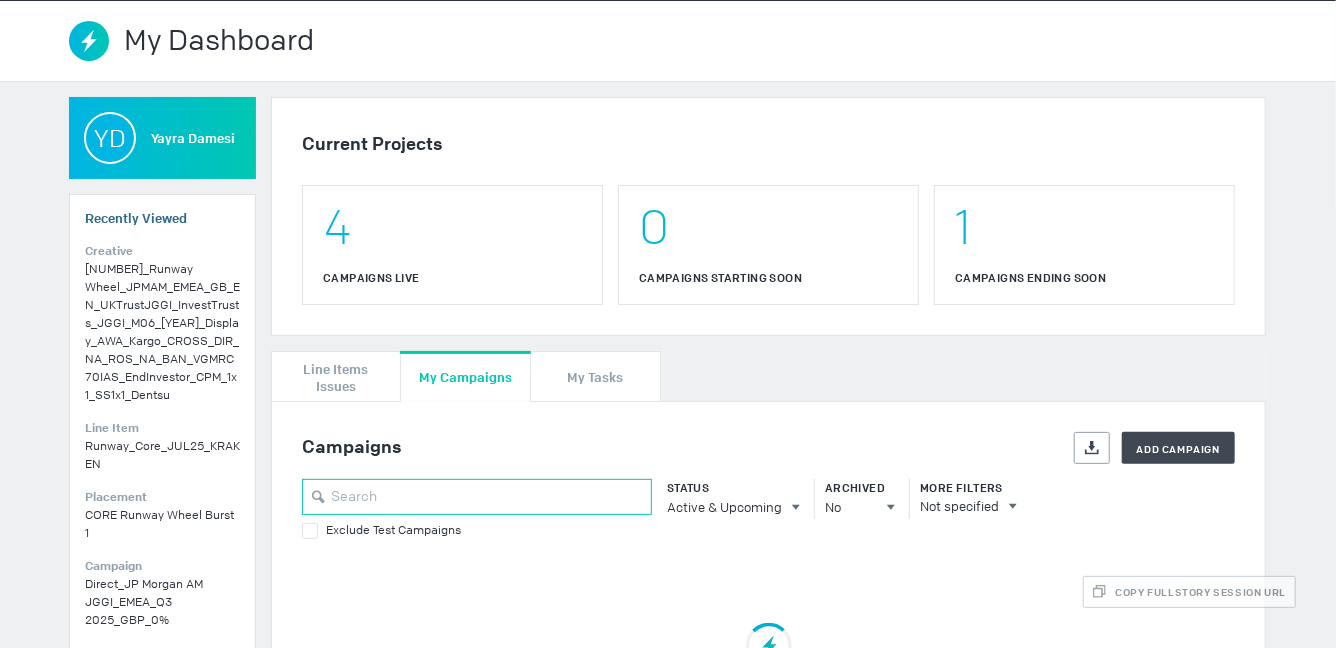 click at bounding box center (477, 497) 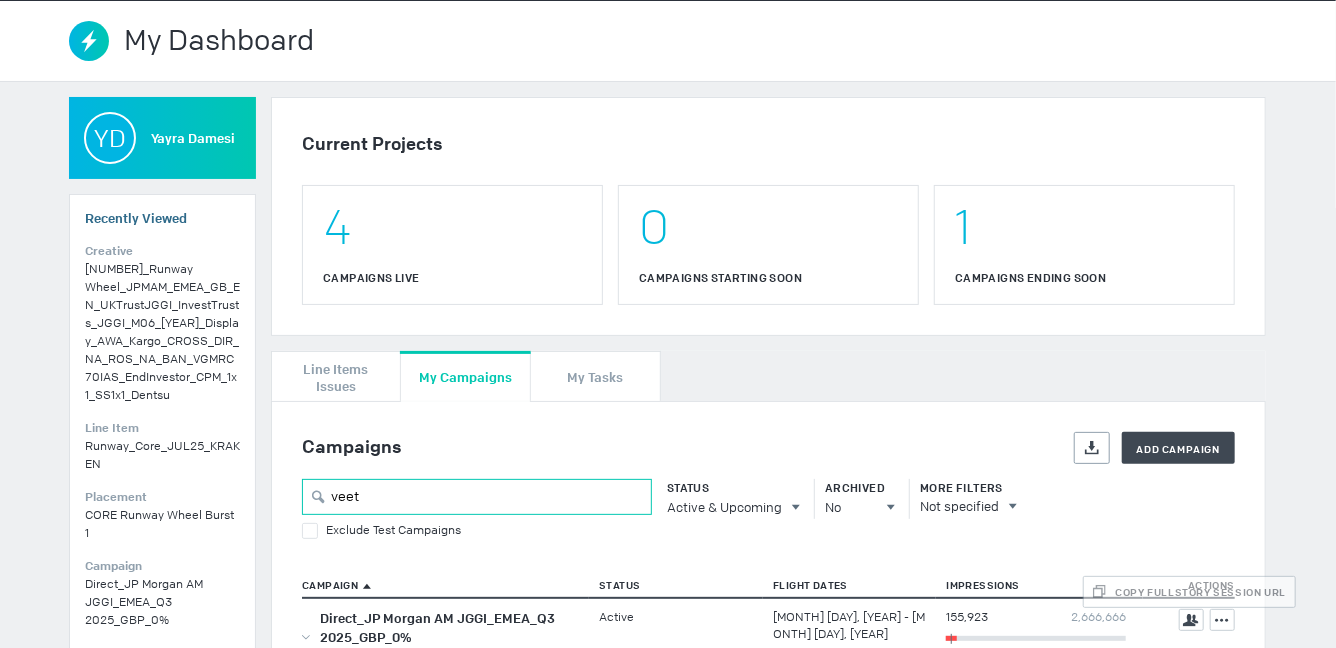 type on "veet" 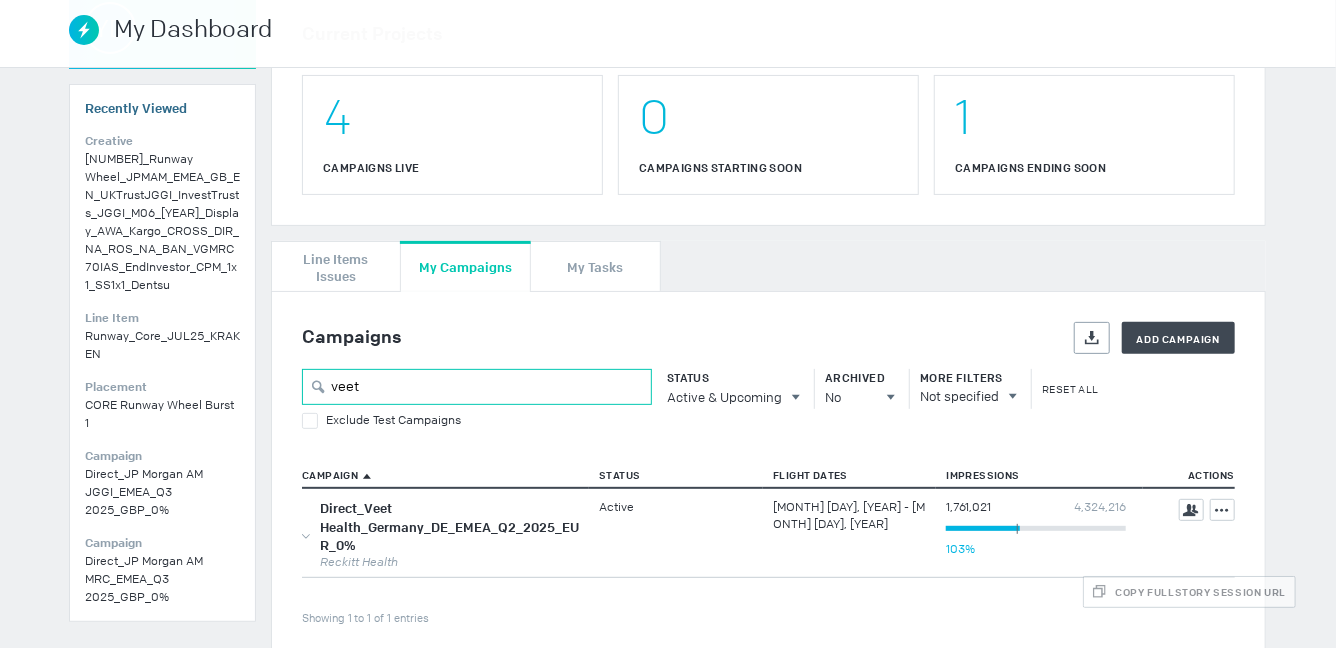 scroll, scrollTop: 183, scrollLeft: 0, axis: vertical 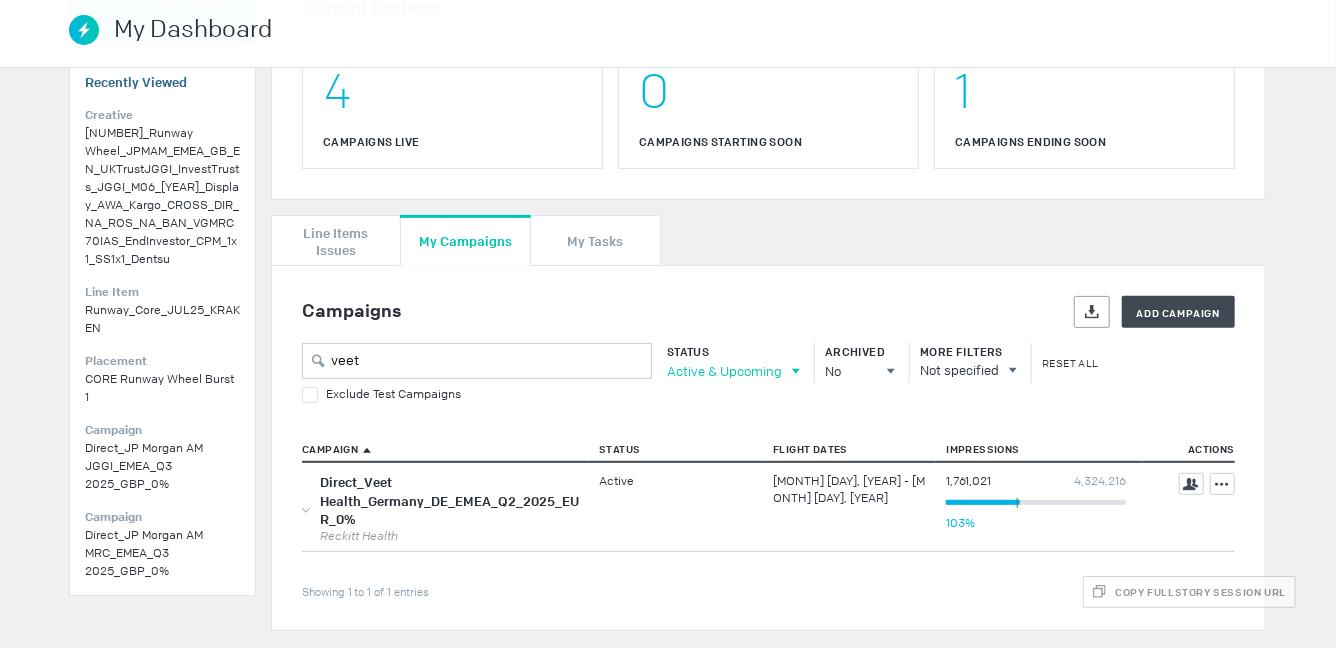 click on "Active & Upcoming" at bounding box center [724, 371] 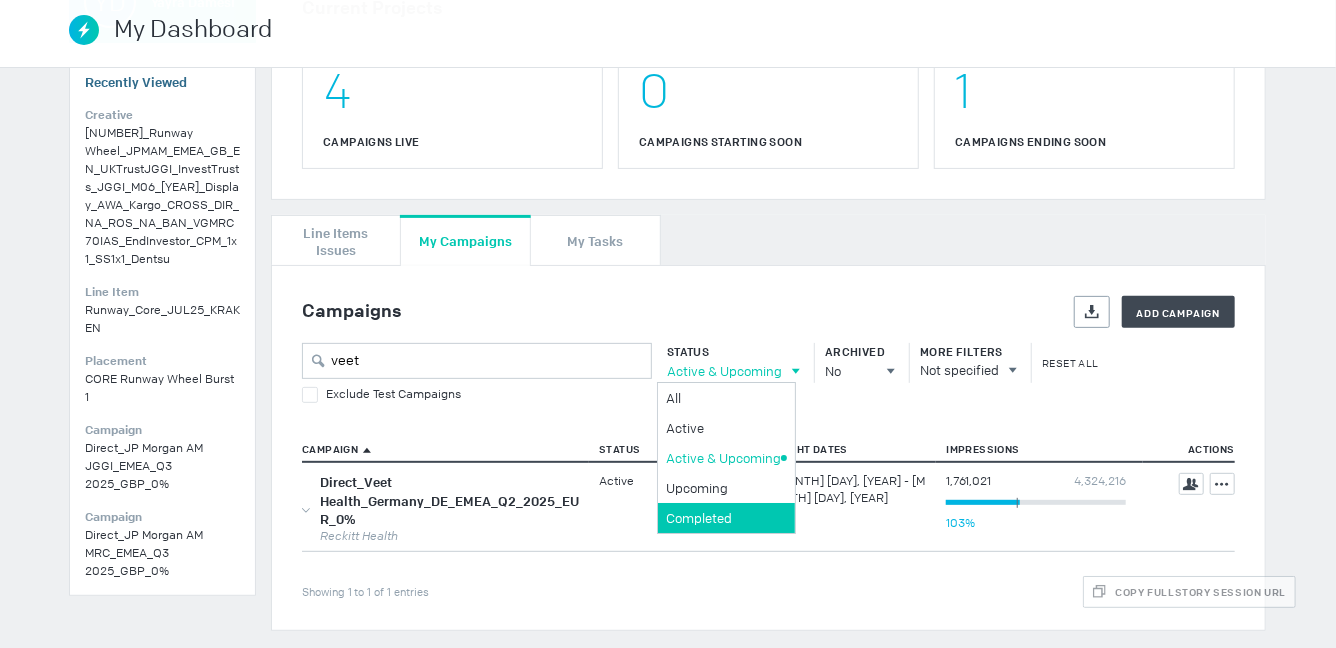 click on "Completed" at bounding box center [0, 0] 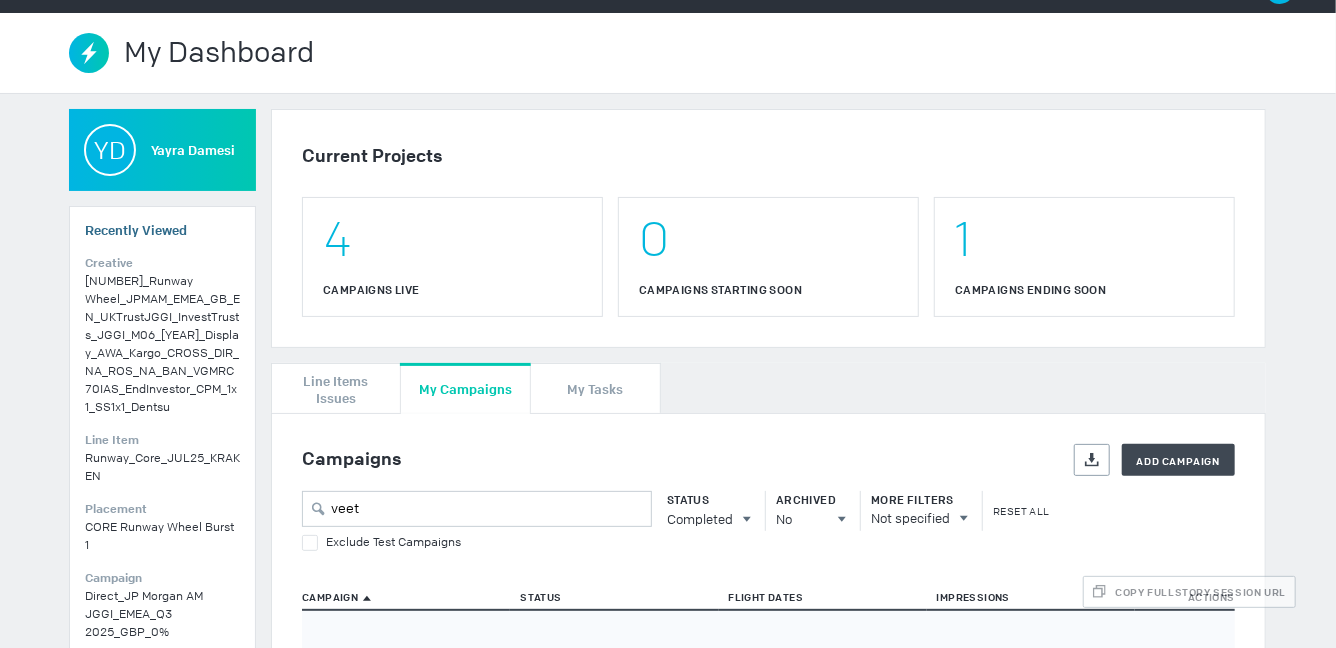 scroll, scrollTop: 0, scrollLeft: 0, axis: both 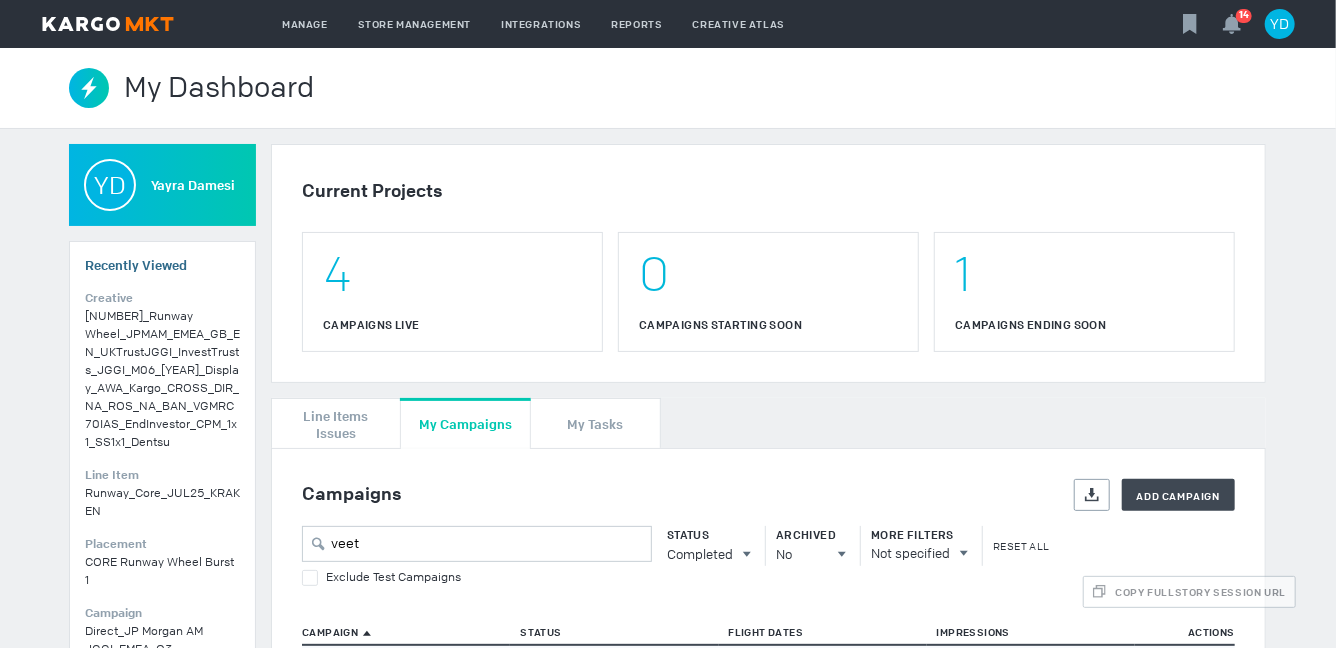 click at bounding box center [108, 24] 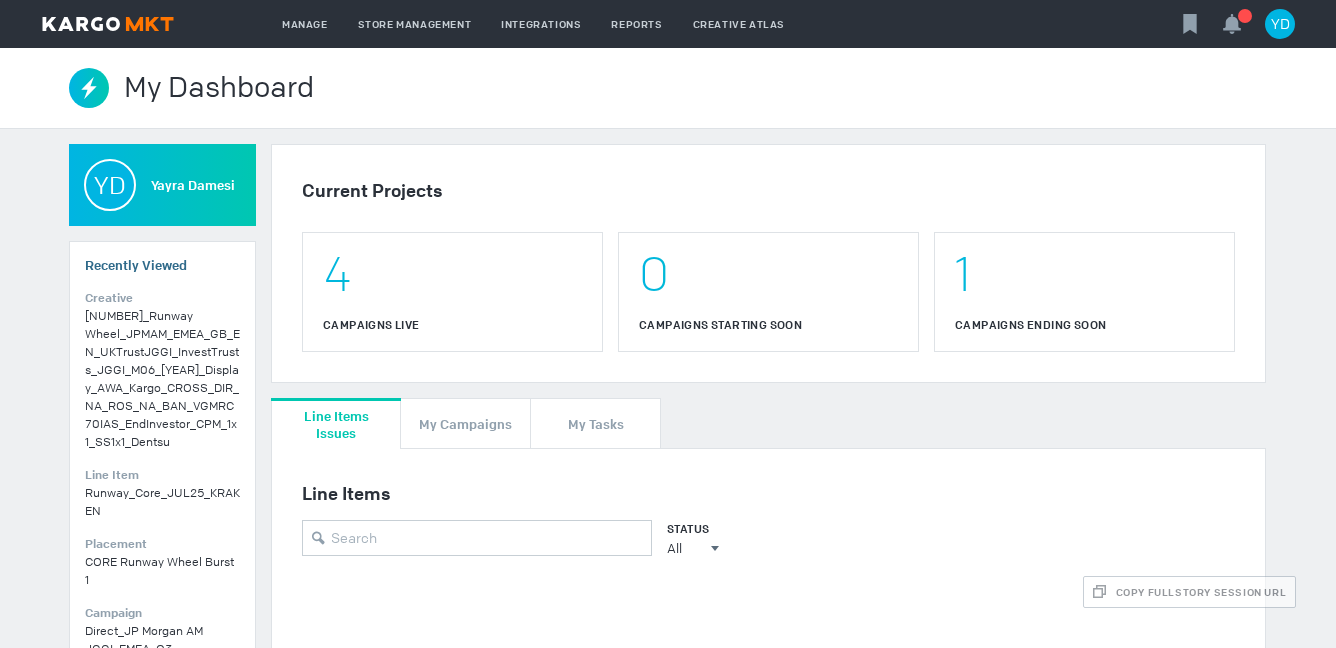 scroll, scrollTop: 0, scrollLeft: 0, axis: both 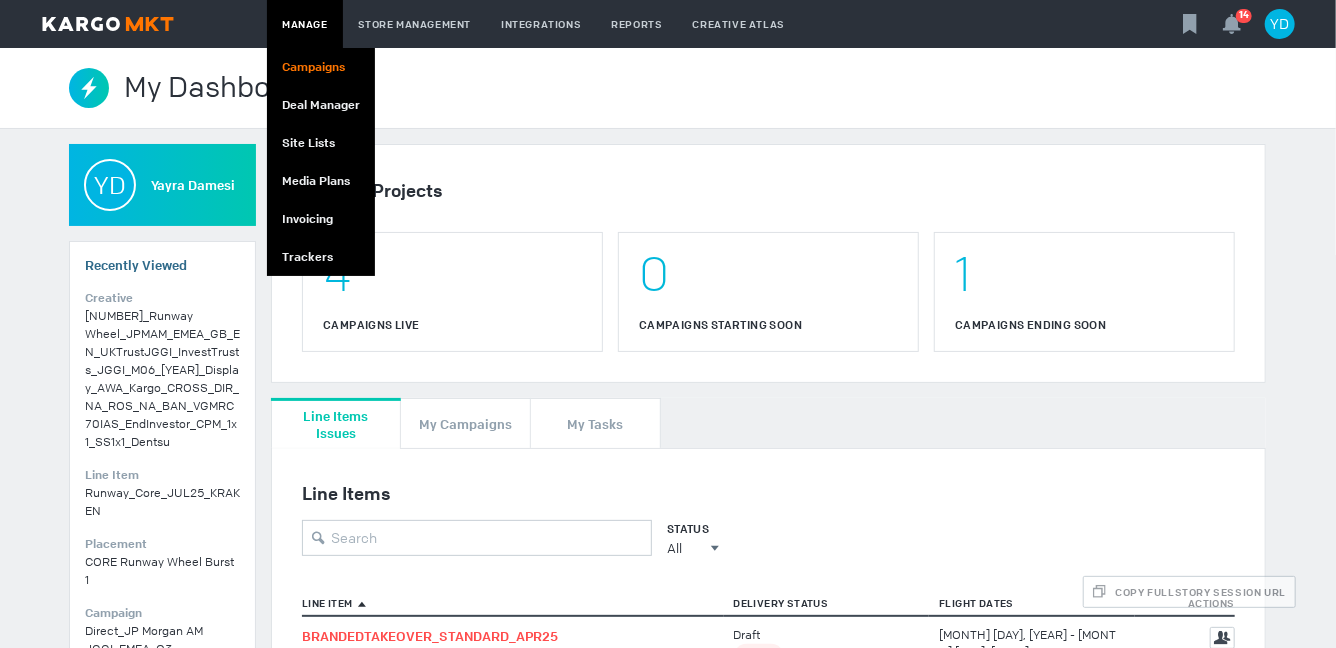 click on "Campaigns" at bounding box center [321, 67] 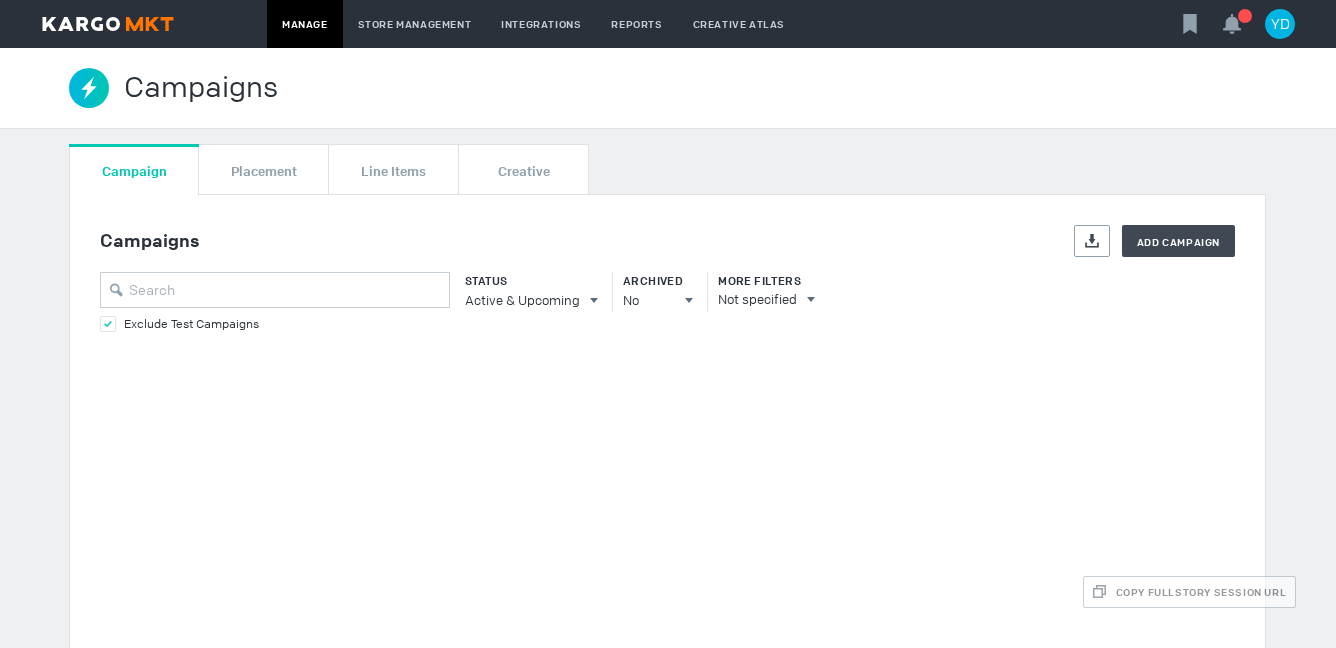 scroll, scrollTop: 0, scrollLeft: 0, axis: both 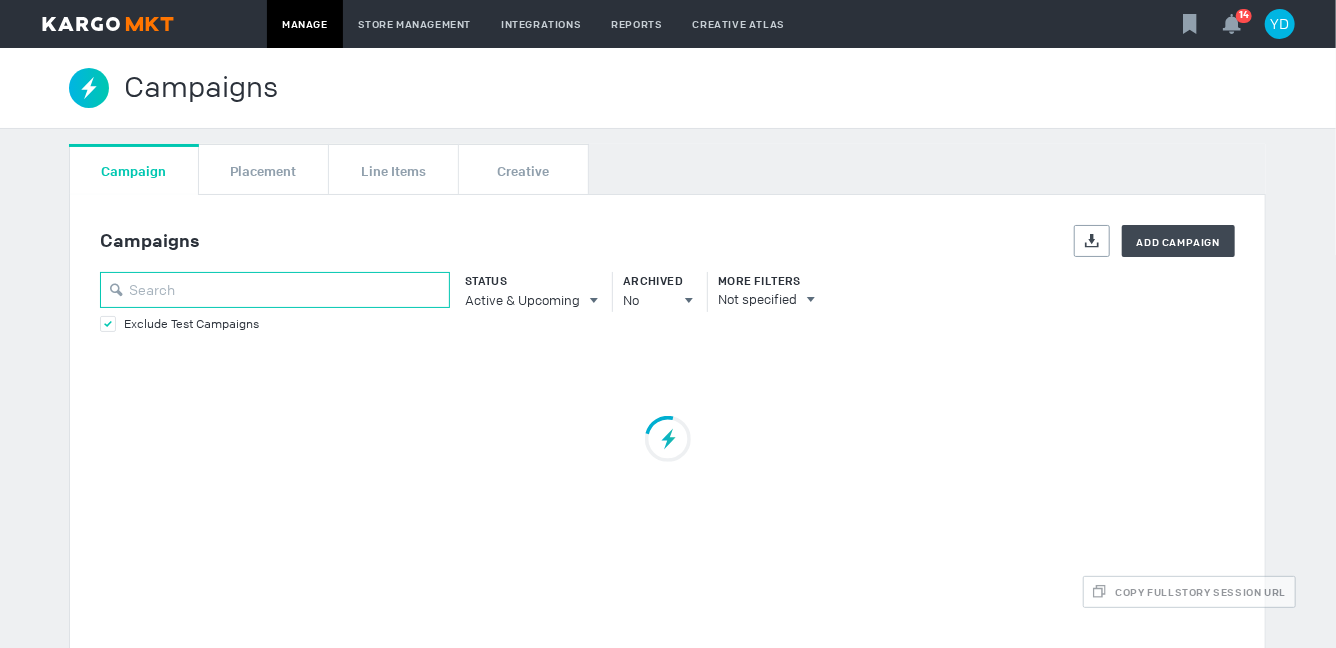 click at bounding box center [275, 290] 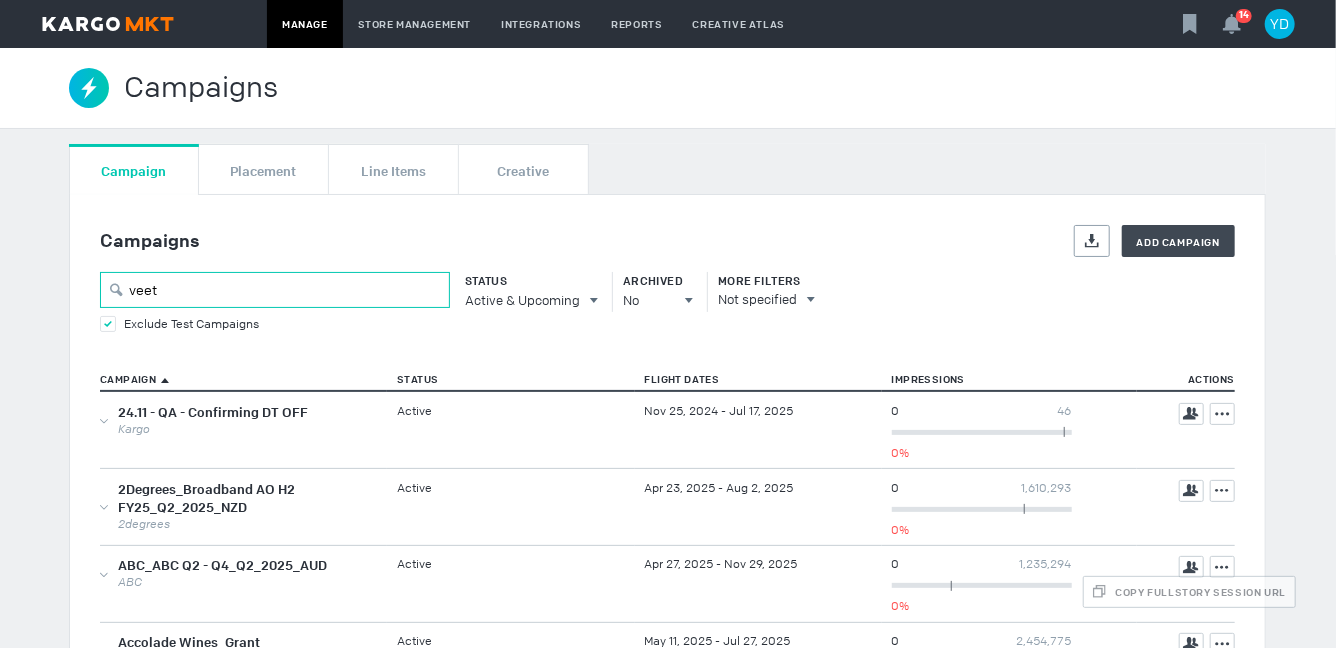 type on "veet" 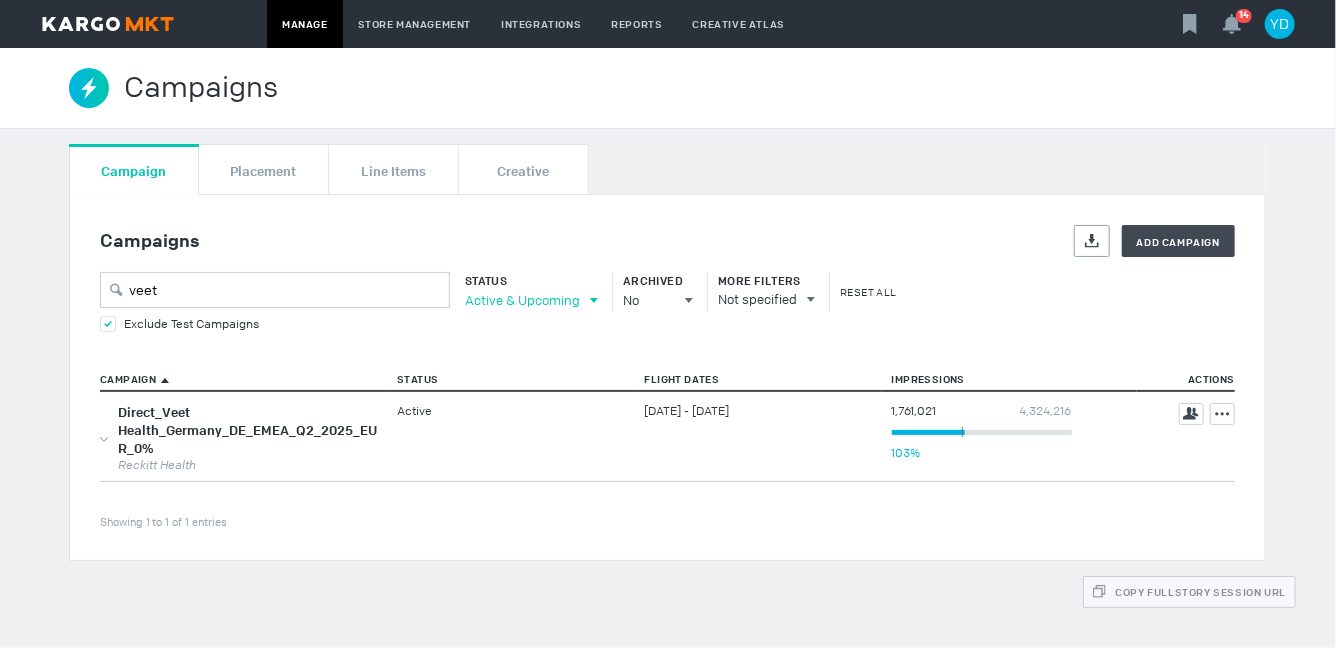 click on "Active & Upcoming" at bounding box center (522, 300) 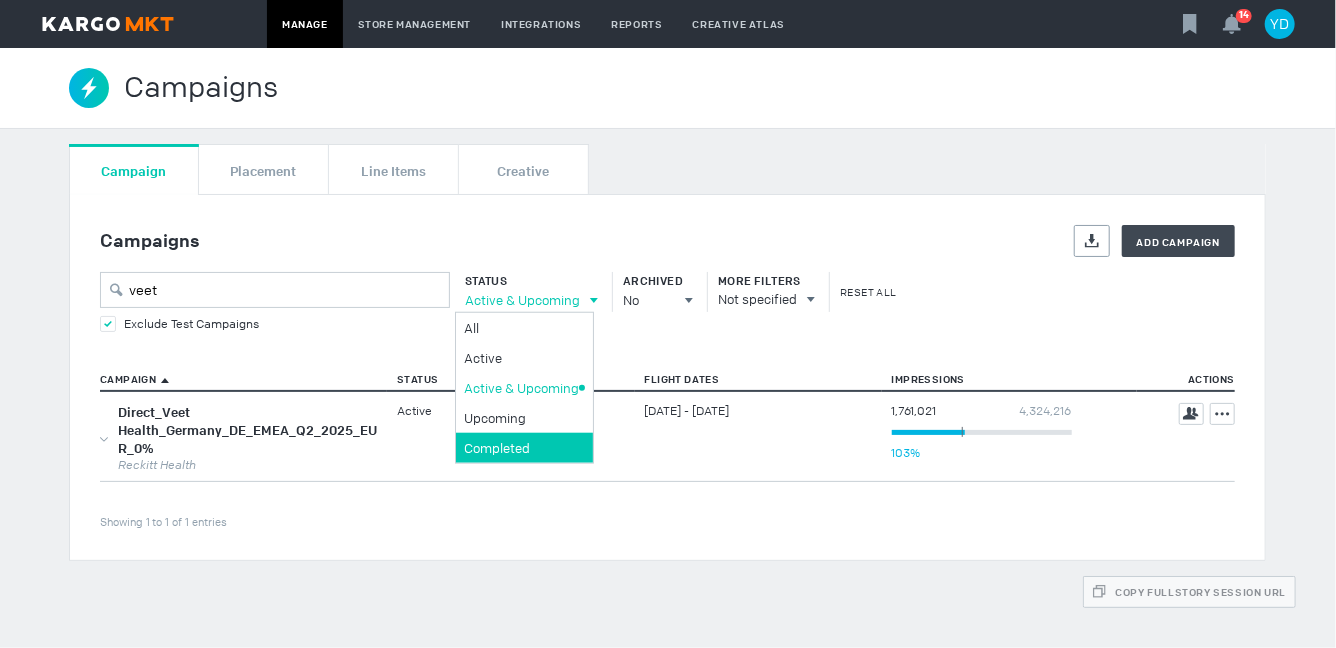 click on "Completed" at bounding box center (521, 327) 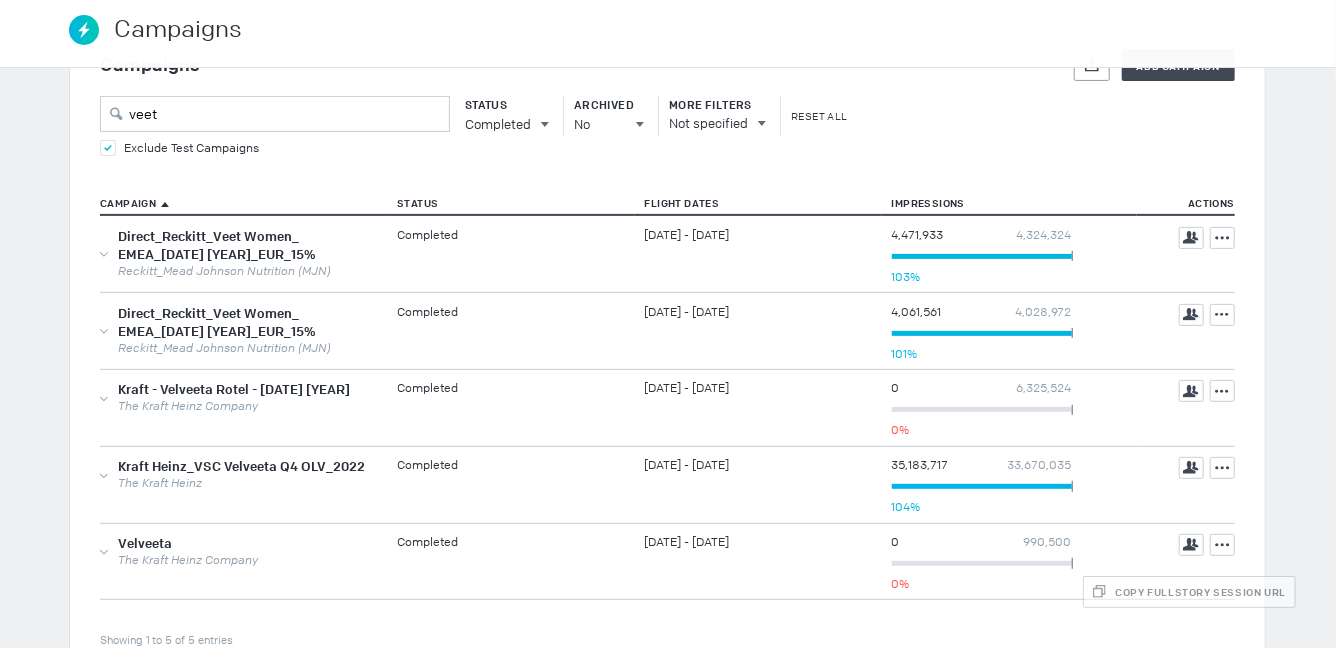 scroll, scrollTop: 190, scrollLeft: 0, axis: vertical 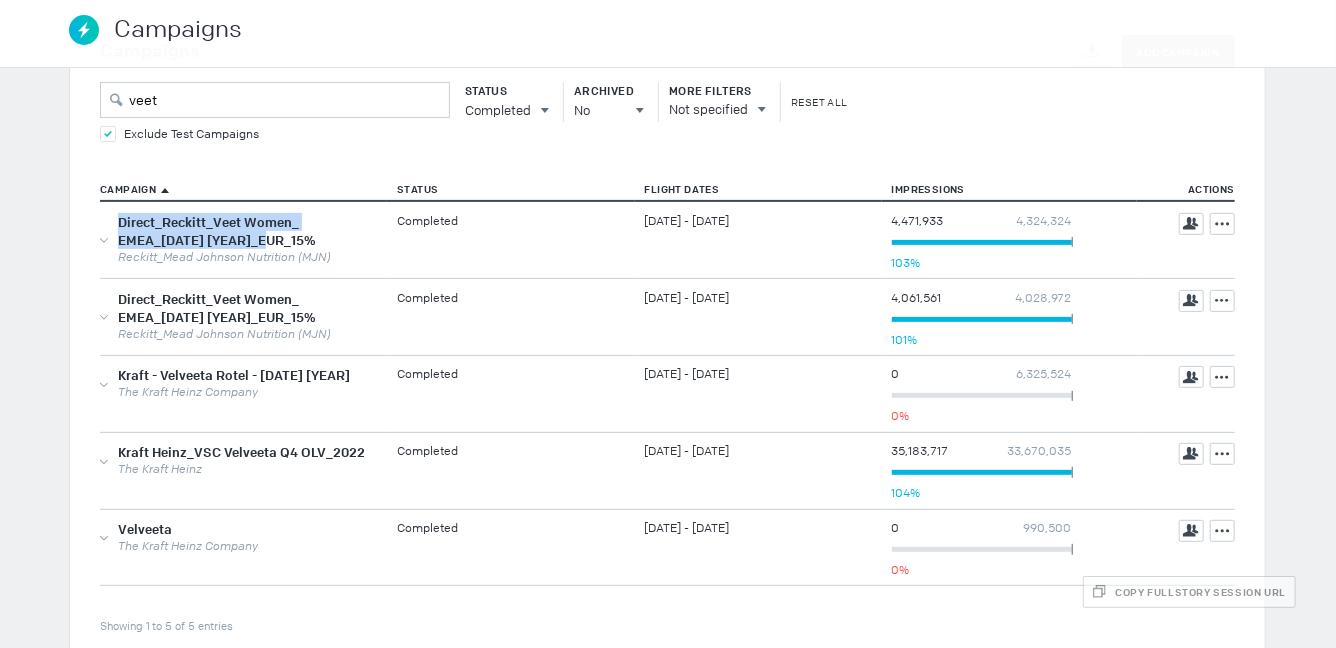 drag, startPoint x: 233, startPoint y: 239, endPoint x: 113, endPoint y: 220, distance: 121.49486 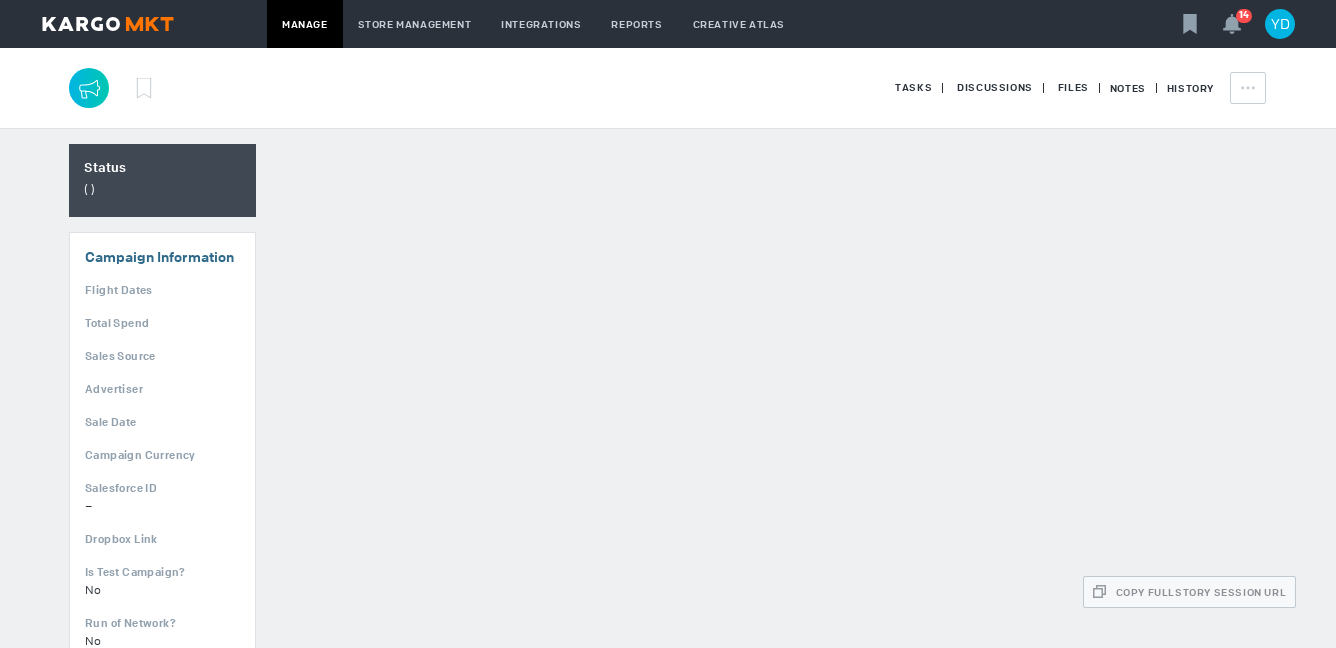 scroll, scrollTop: 0, scrollLeft: 0, axis: both 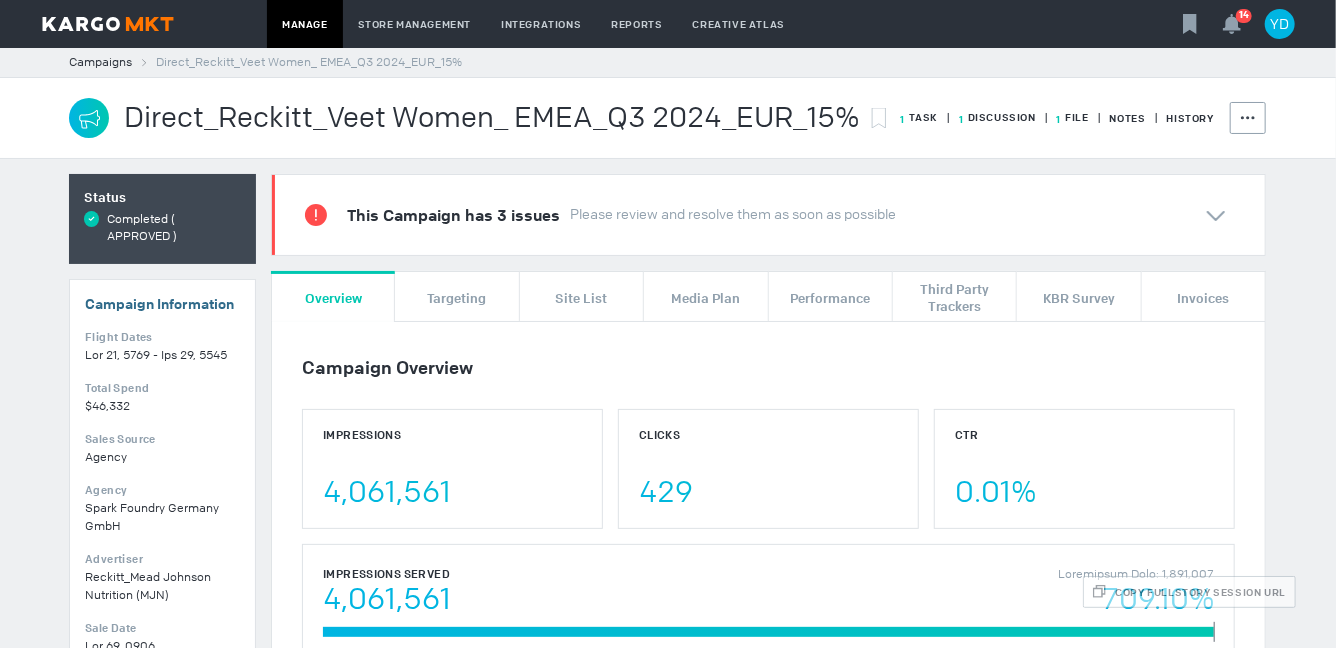 click on "Direct_Reckitt_Veet Women_ EMEA_Q3 2024_EUR_15%" at bounding box center [309, 62] 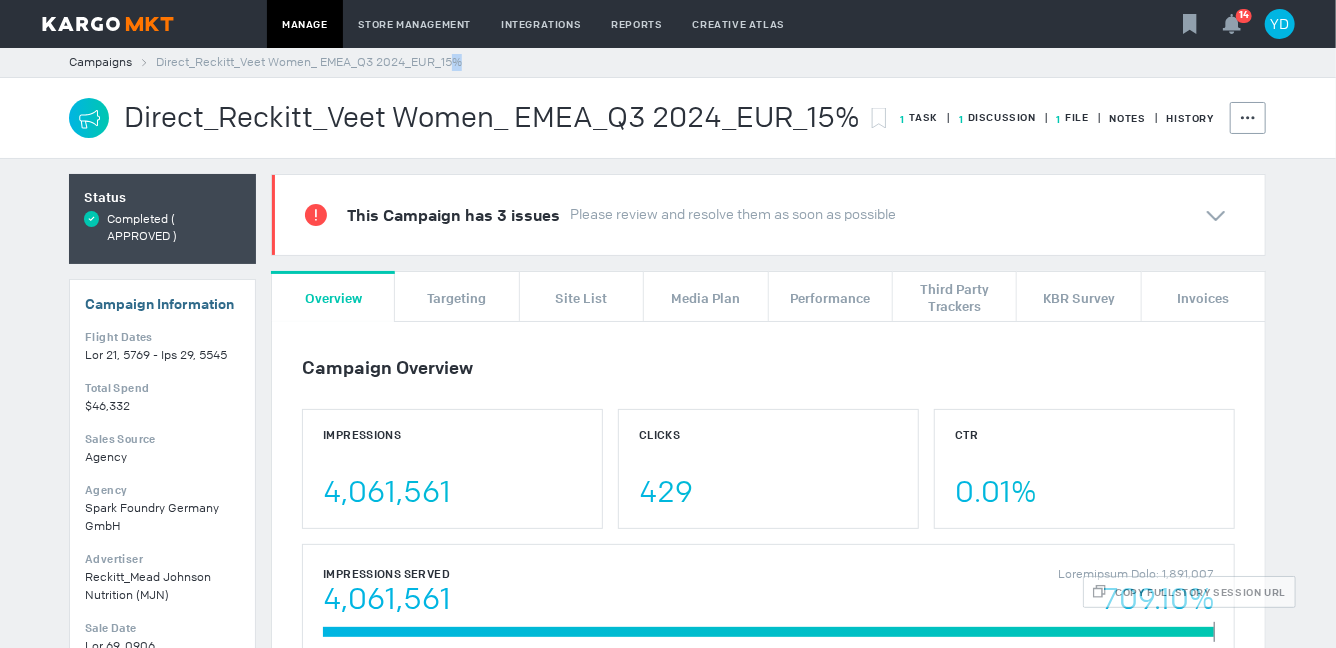 click on "Direct_Reckitt_Veet Women_ EMEA_Q3 2024_EUR_15%" at bounding box center (309, 62) 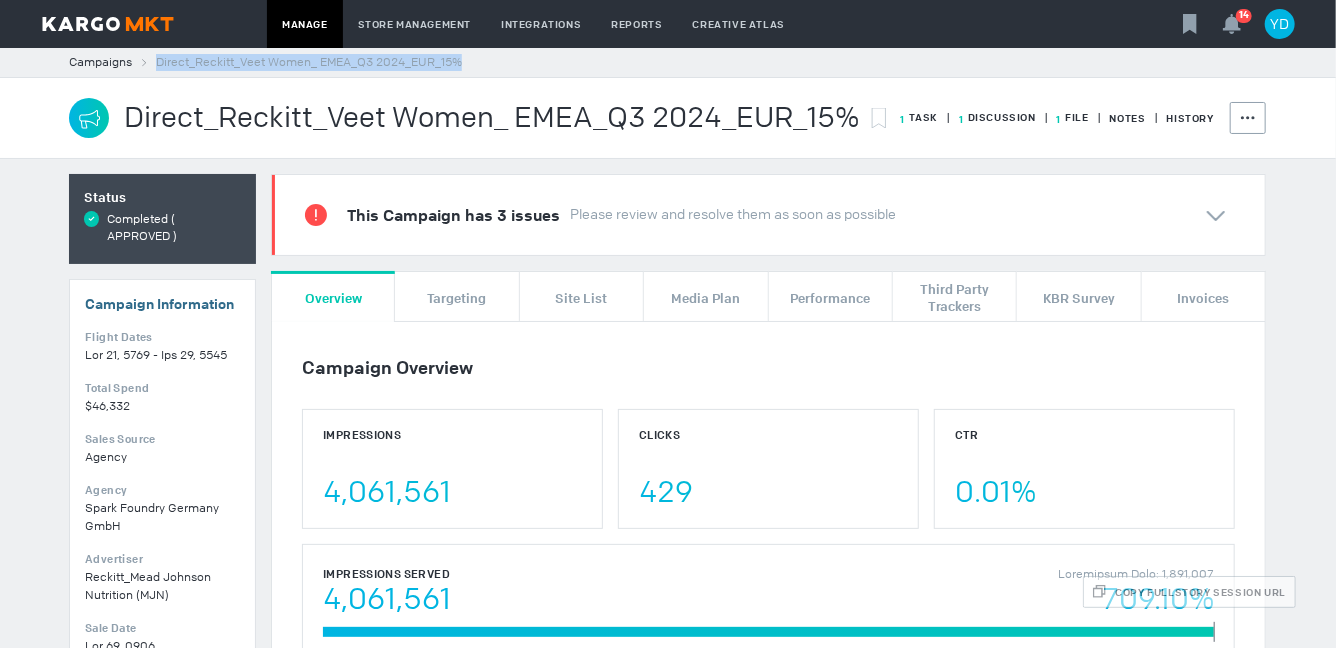 click on "Direct_Reckitt_Veet Women_ EMEA_Q3 2024_EUR_15%" at bounding box center (309, 62) 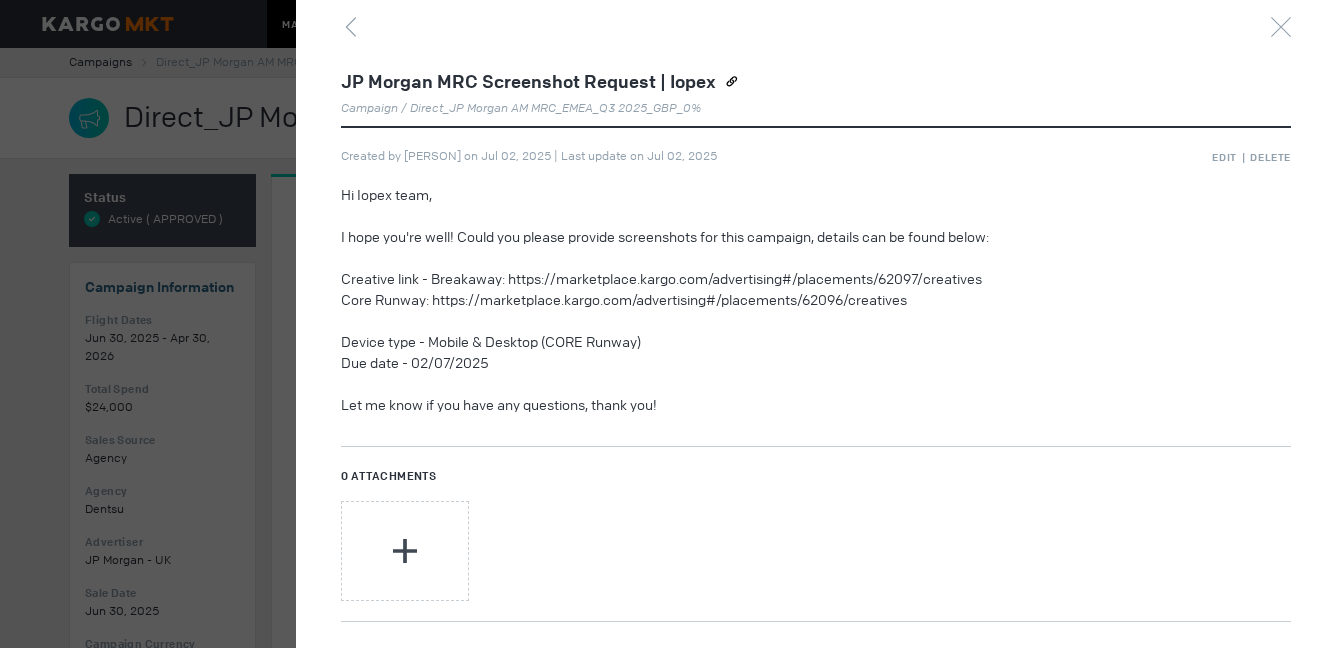 scroll, scrollTop: 0, scrollLeft: 0, axis: both 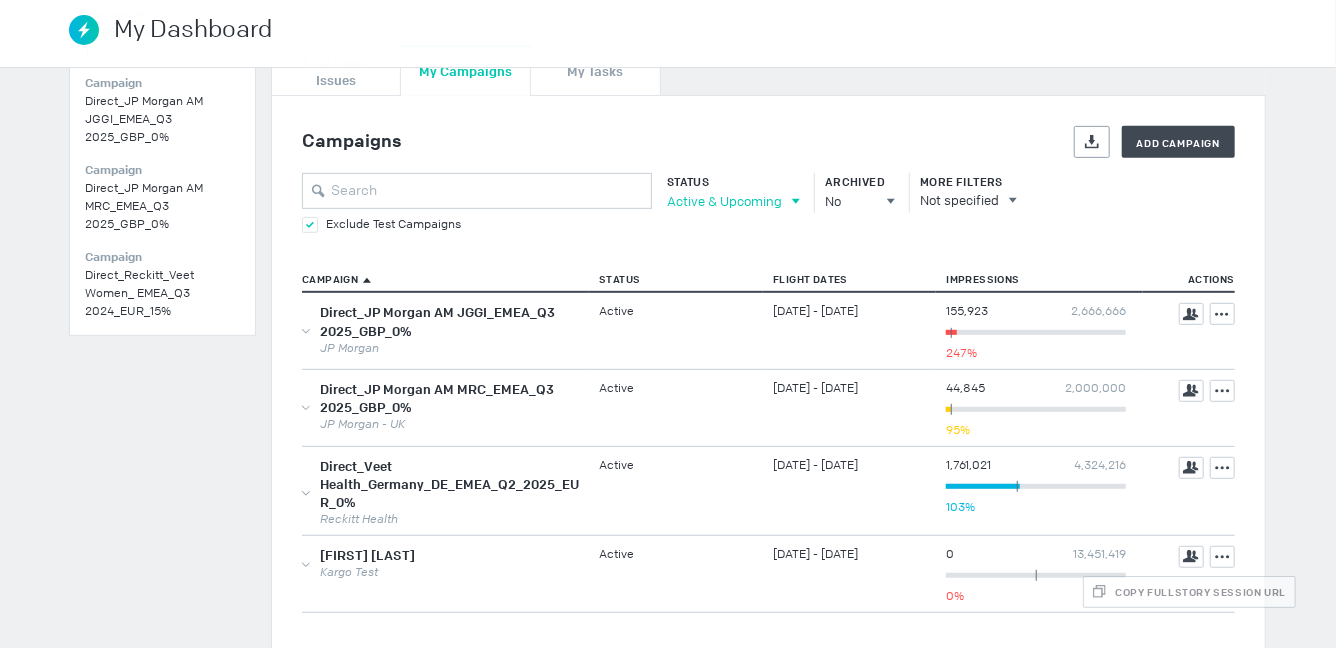 click on "Active & Upcoming" at bounding box center (724, 201) 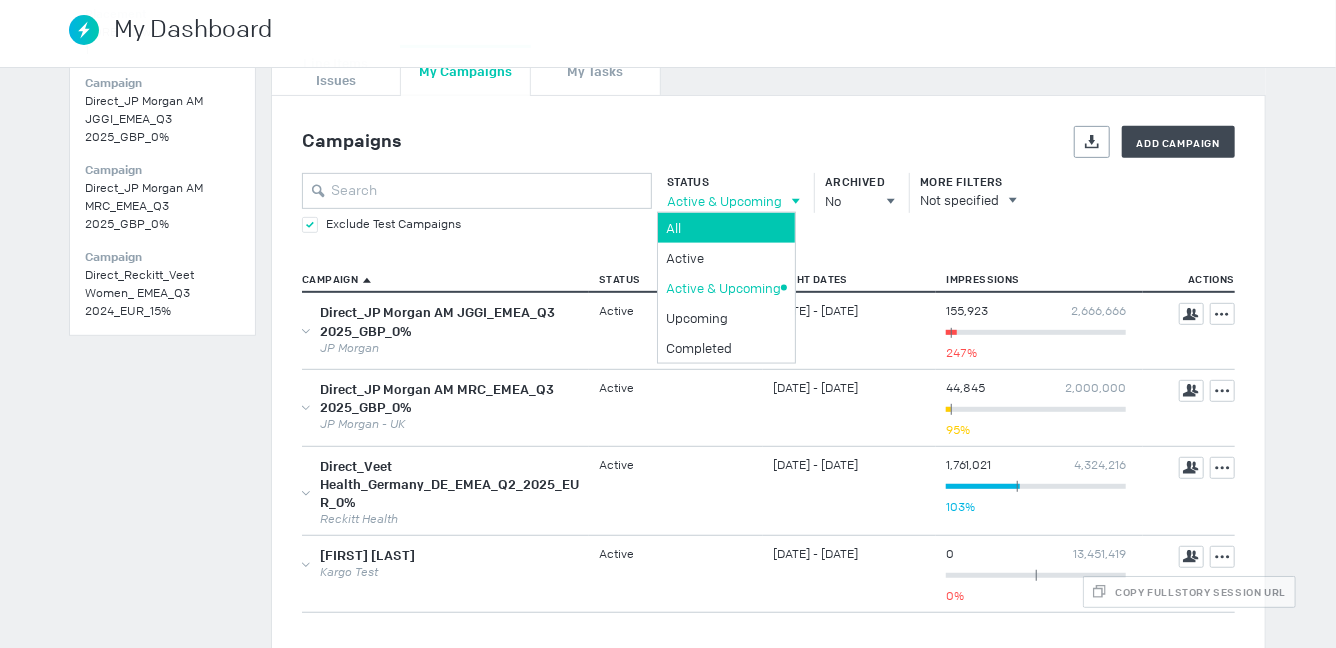 click on "All" at bounding box center (723, 227) 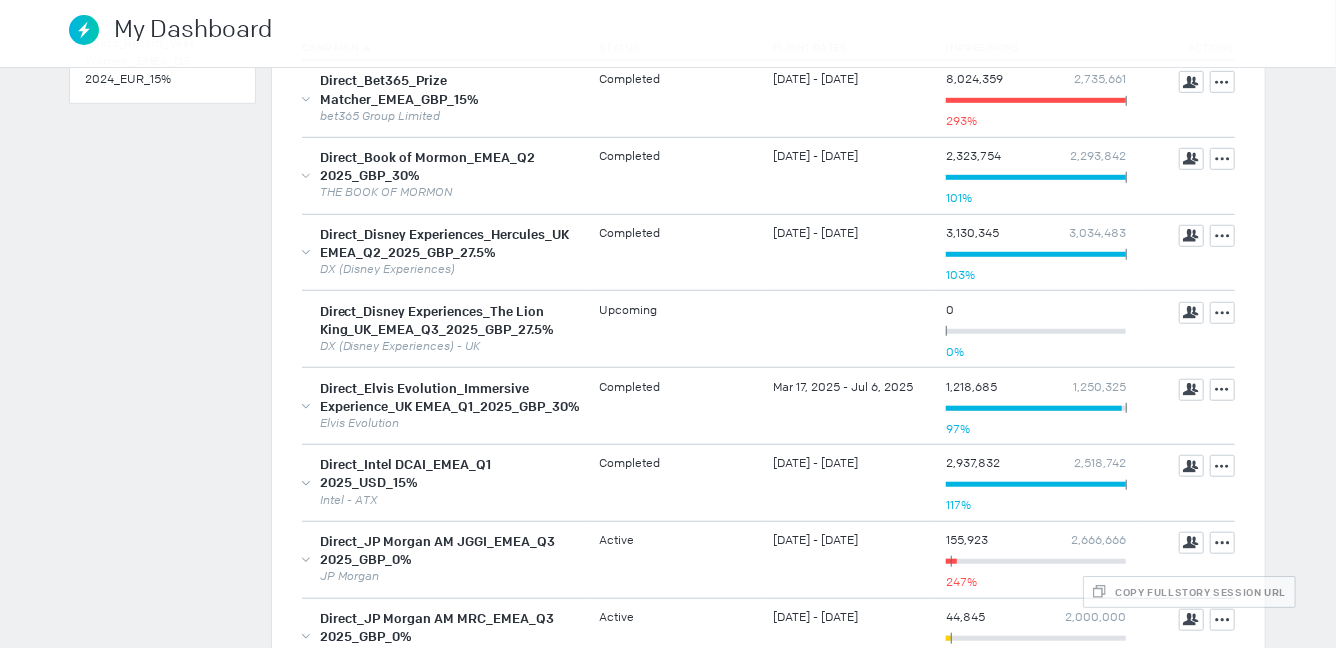 scroll, scrollTop: 637, scrollLeft: 0, axis: vertical 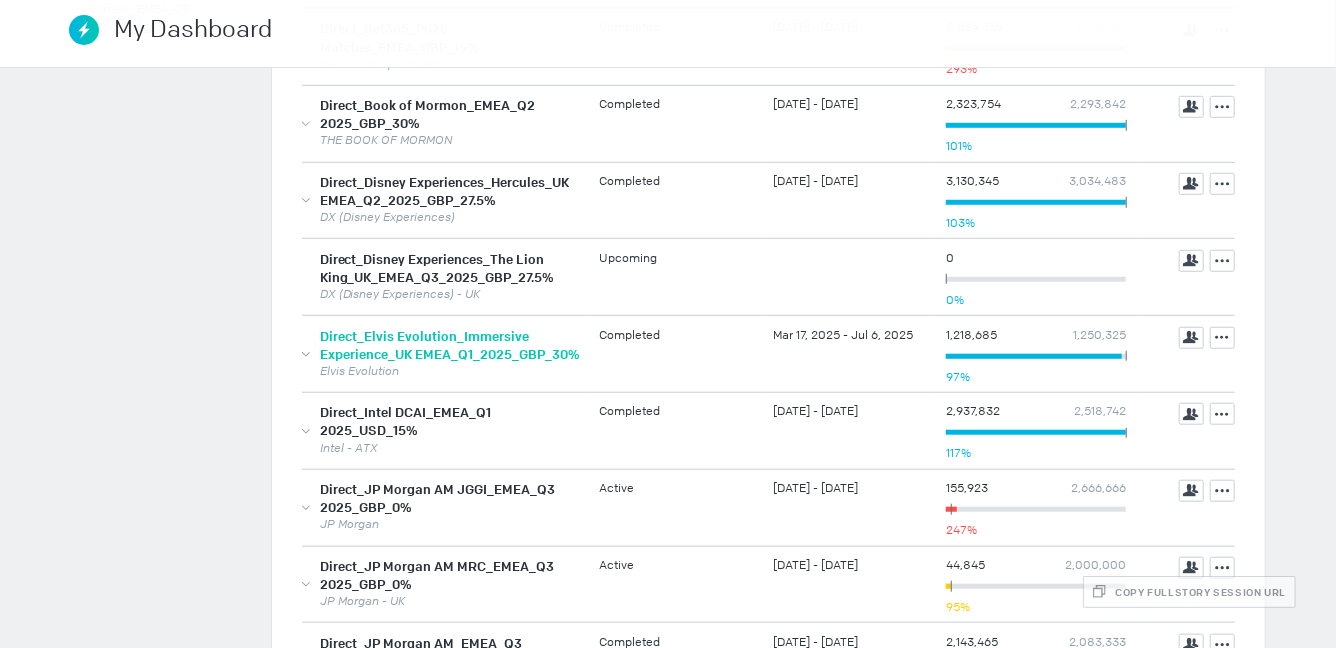 click on "Direct_Elvis Evolution_Immersive Experience_UK EMEA_Q1_2025_GBP_30%" at bounding box center (449, 345) 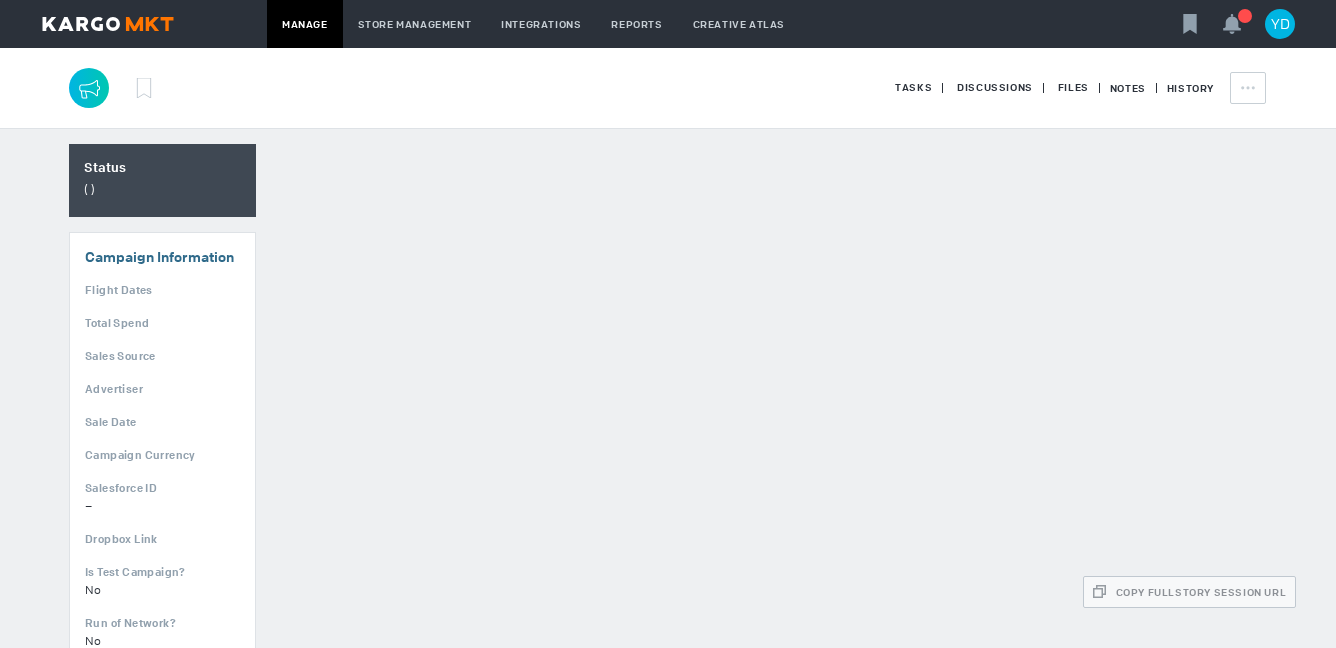 scroll, scrollTop: 0, scrollLeft: 0, axis: both 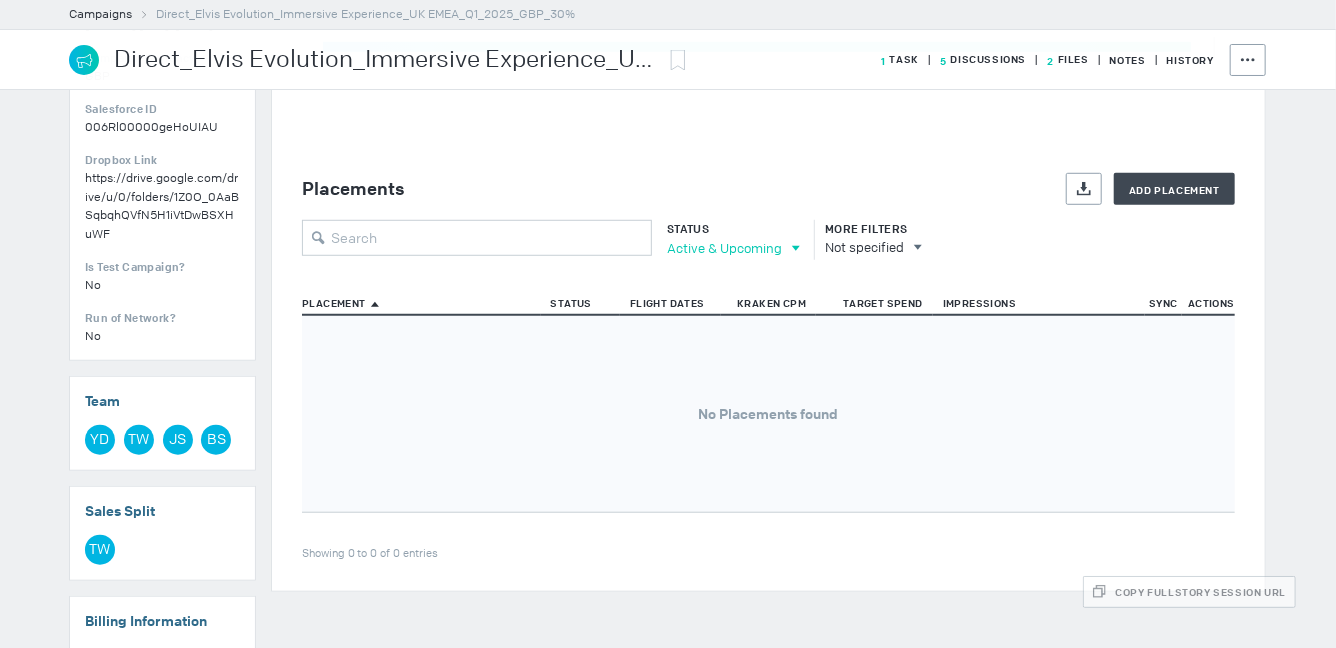 click on "Active & Upcoming" at bounding box center [724, 248] 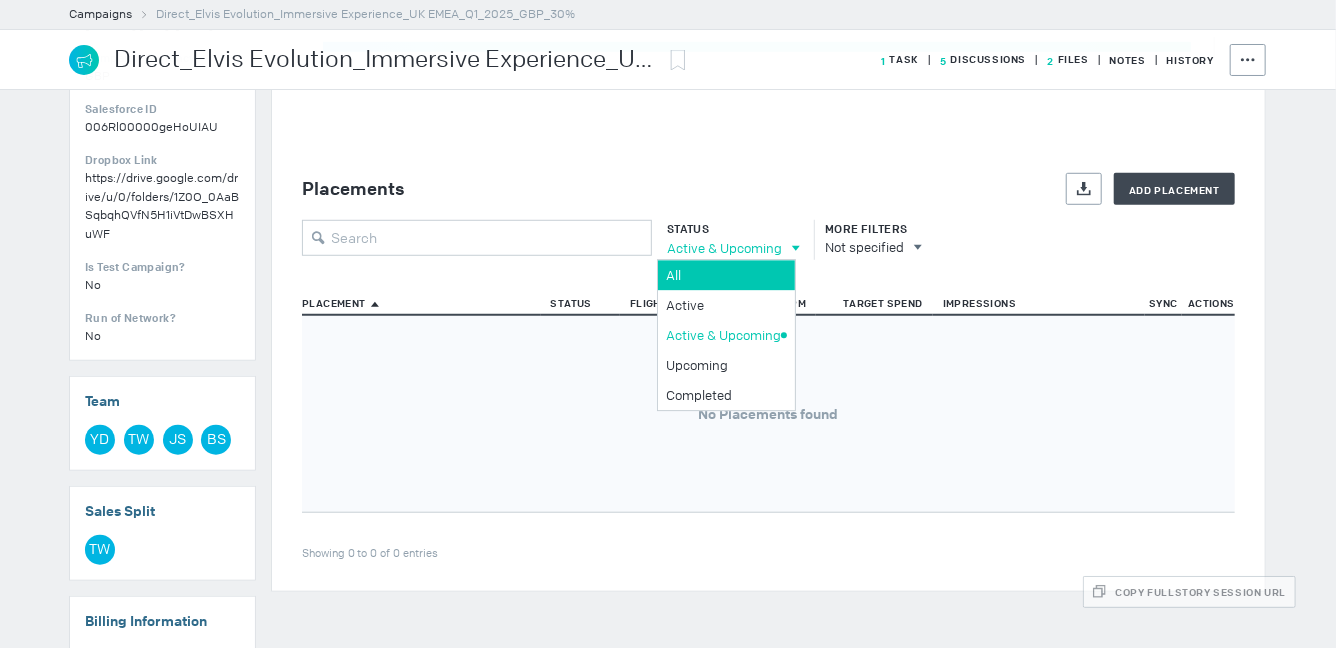 click on "All" at bounding box center [723, 275] 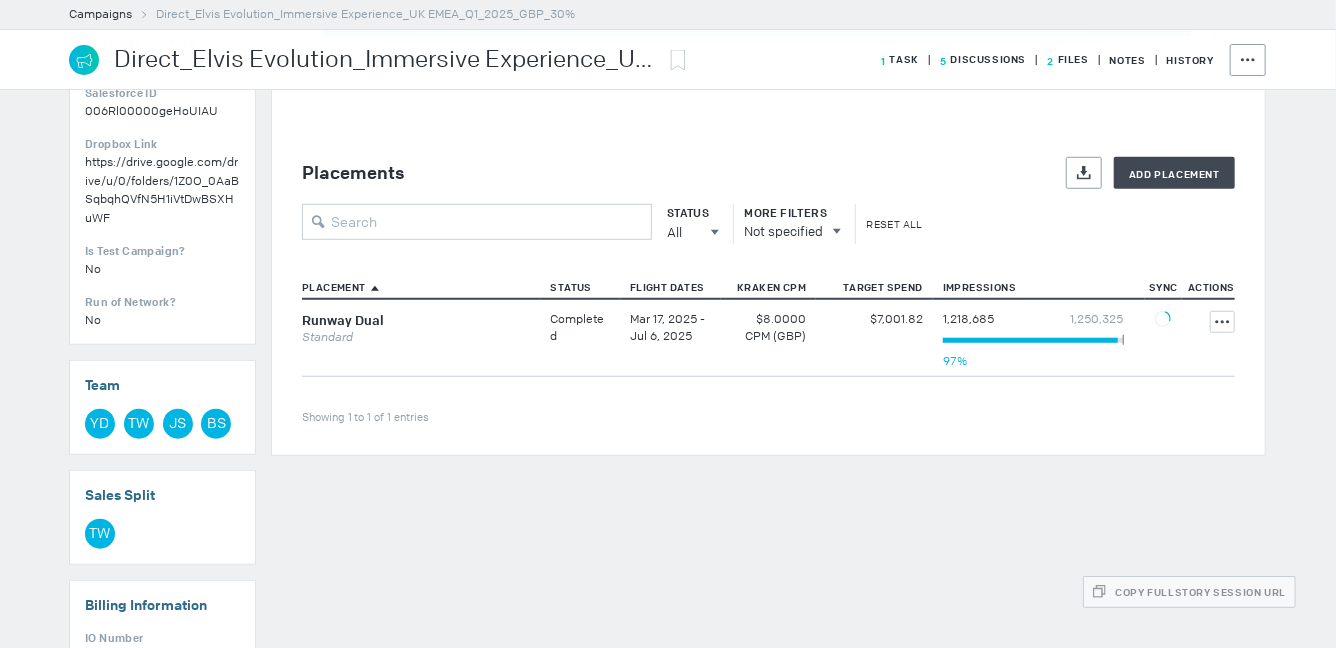 scroll, scrollTop: 614, scrollLeft: 0, axis: vertical 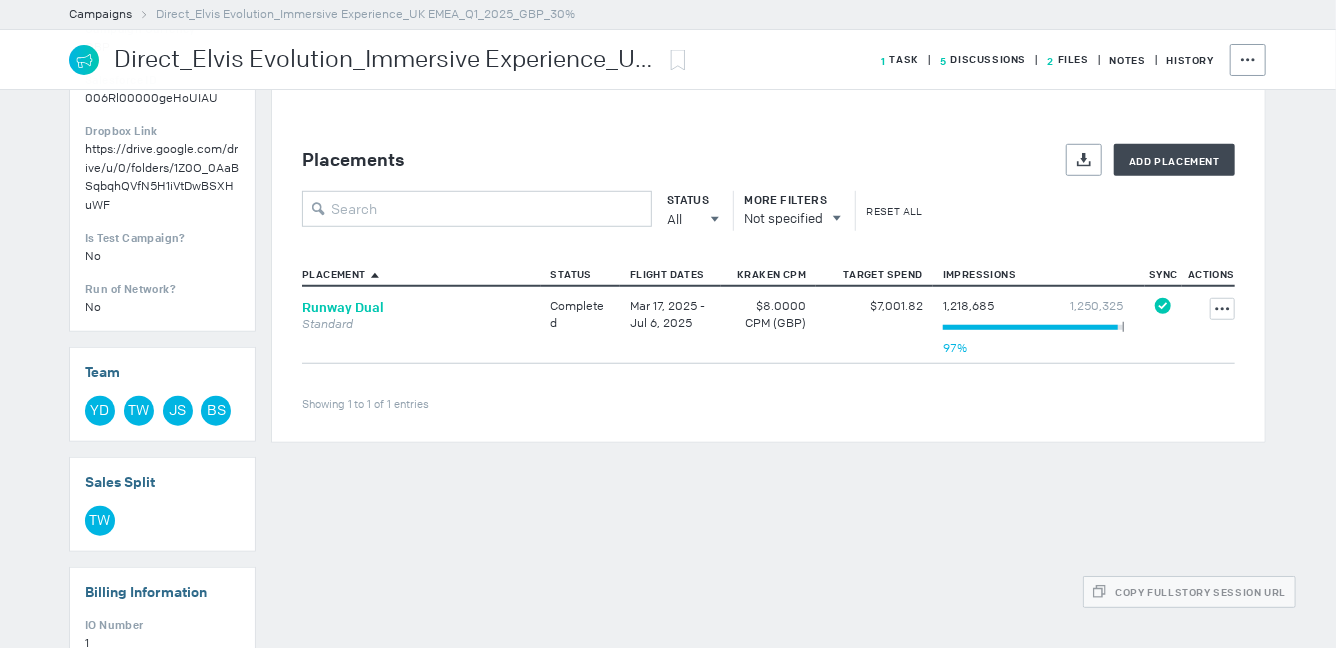 click on "Runway Dual" at bounding box center (343, 307) 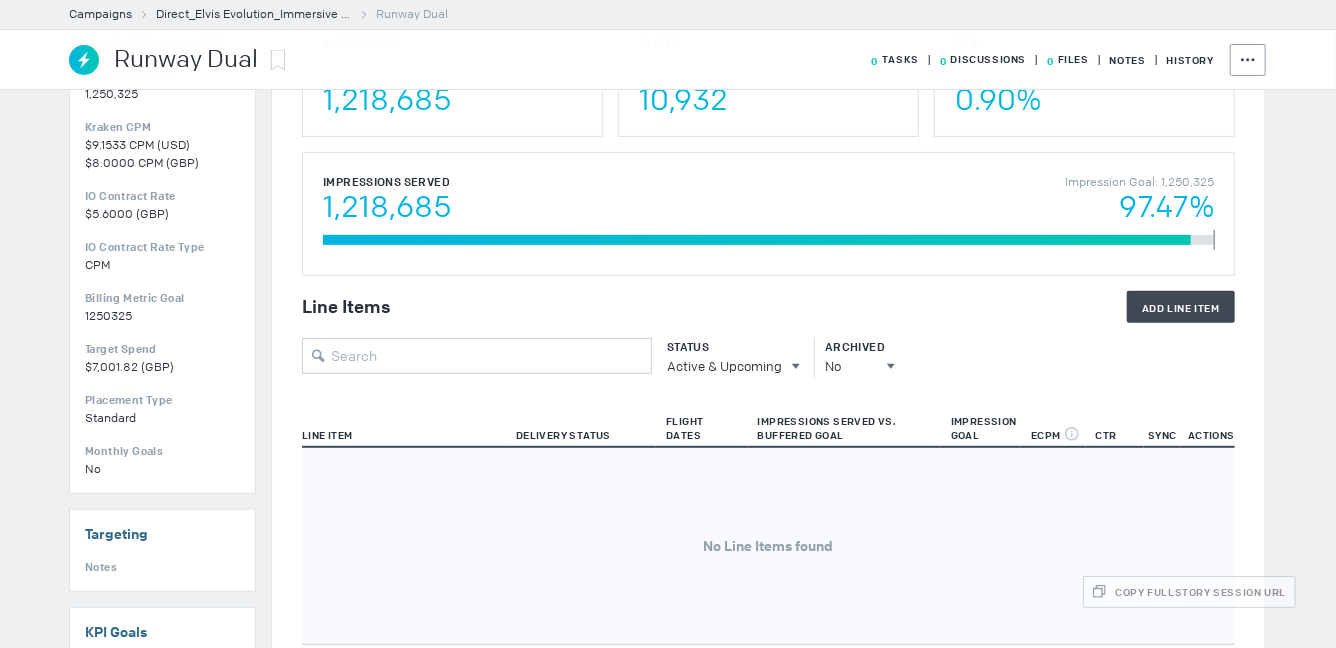 scroll, scrollTop: 252, scrollLeft: 0, axis: vertical 